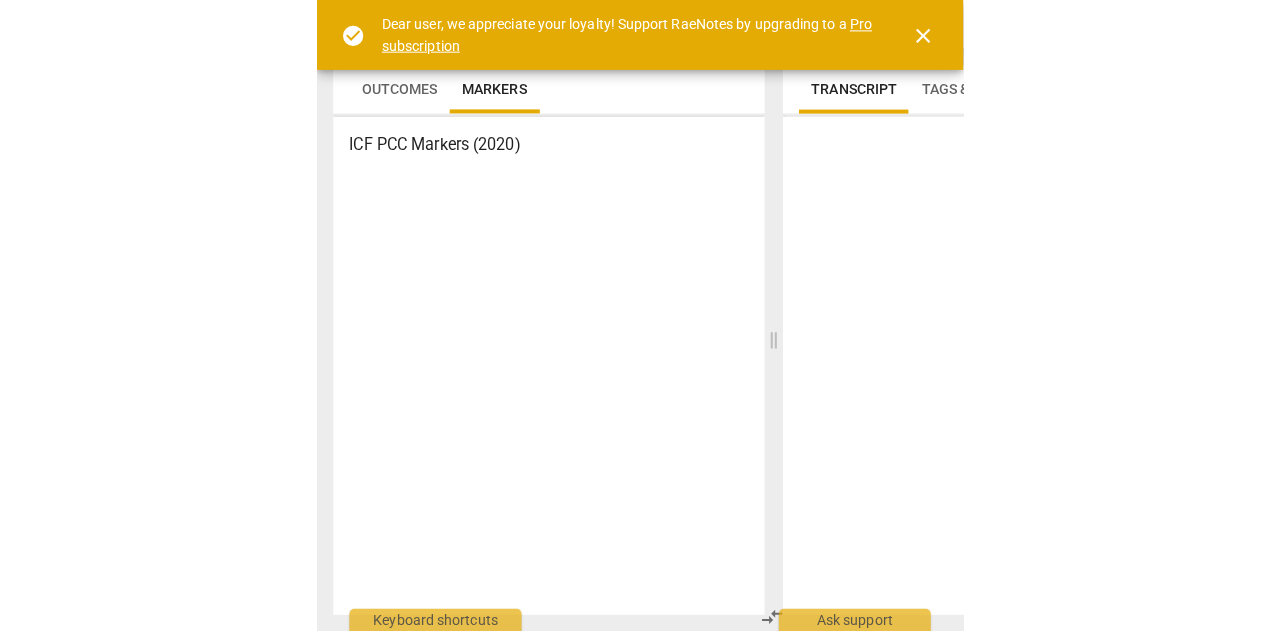 scroll, scrollTop: 0, scrollLeft: 0, axis: both 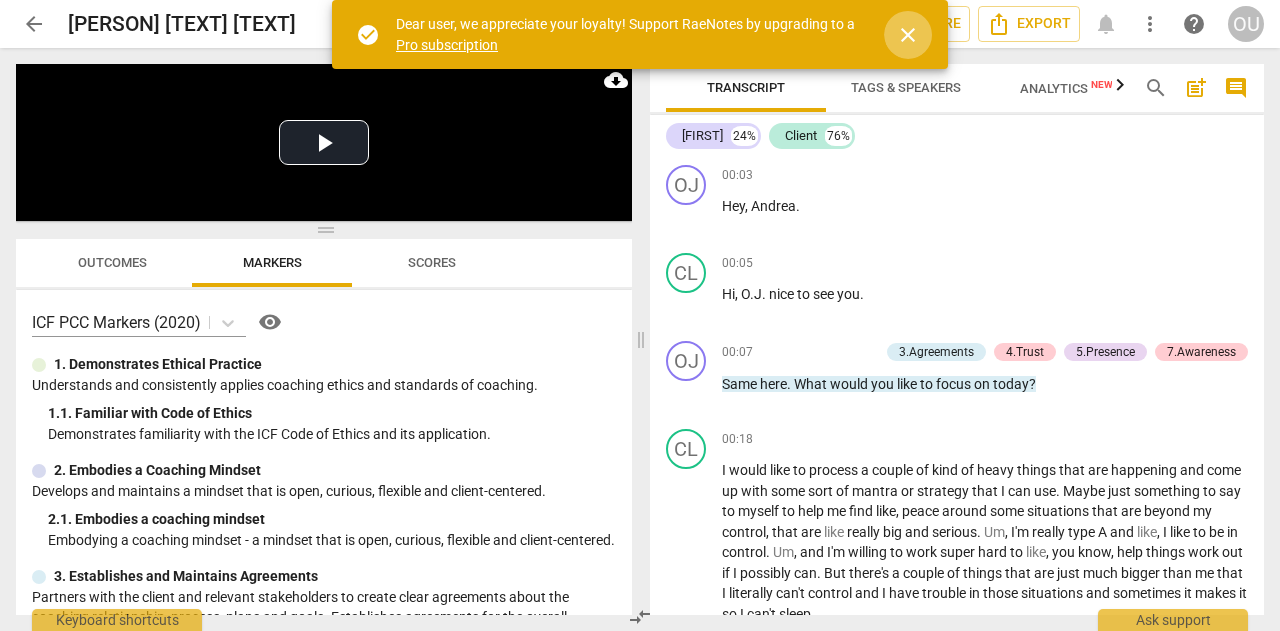 click on "close" at bounding box center [908, 35] 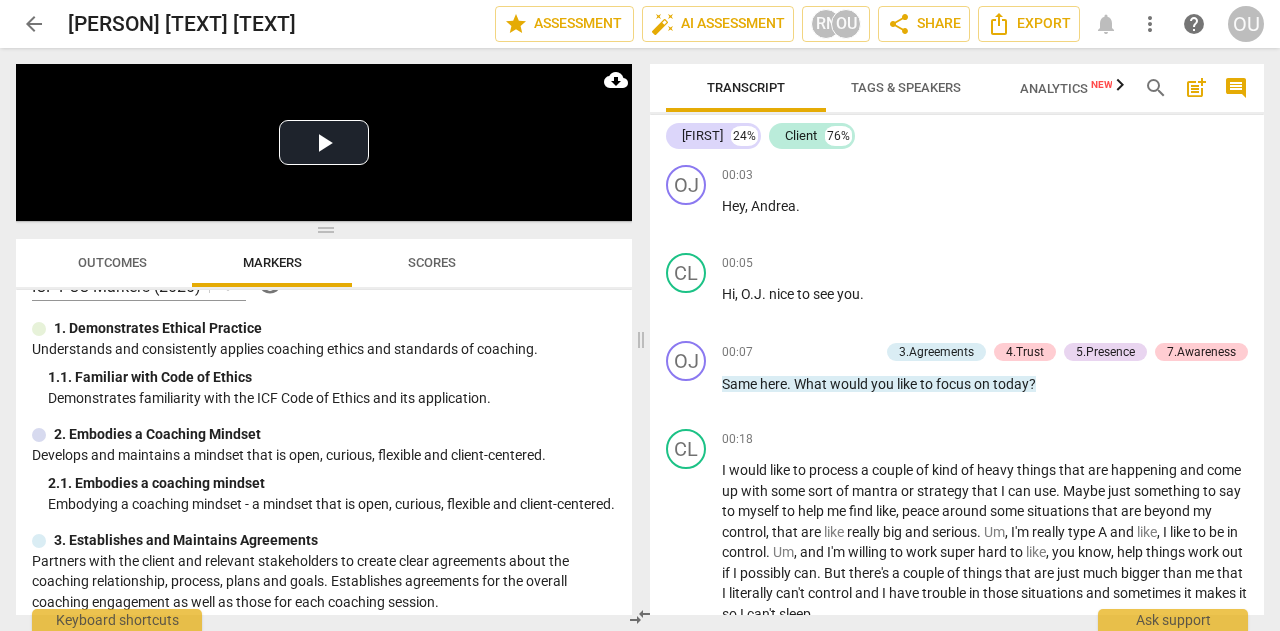 scroll, scrollTop: 0, scrollLeft: 0, axis: both 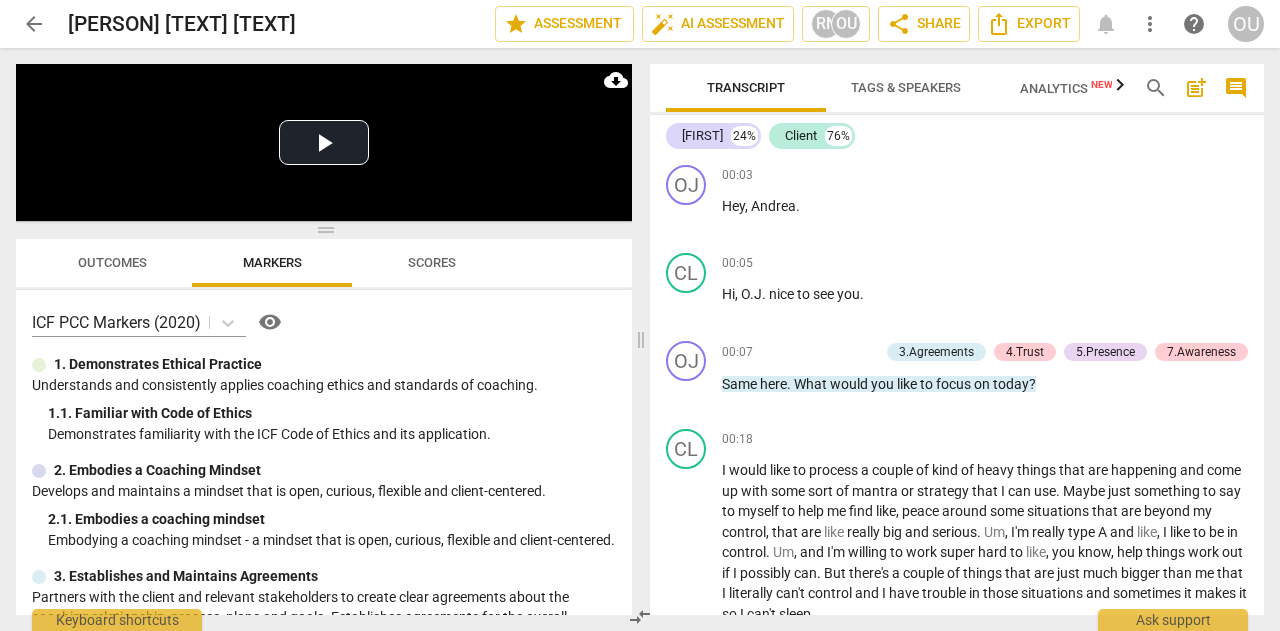 click on "OU" at bounding box center (1246, 24) 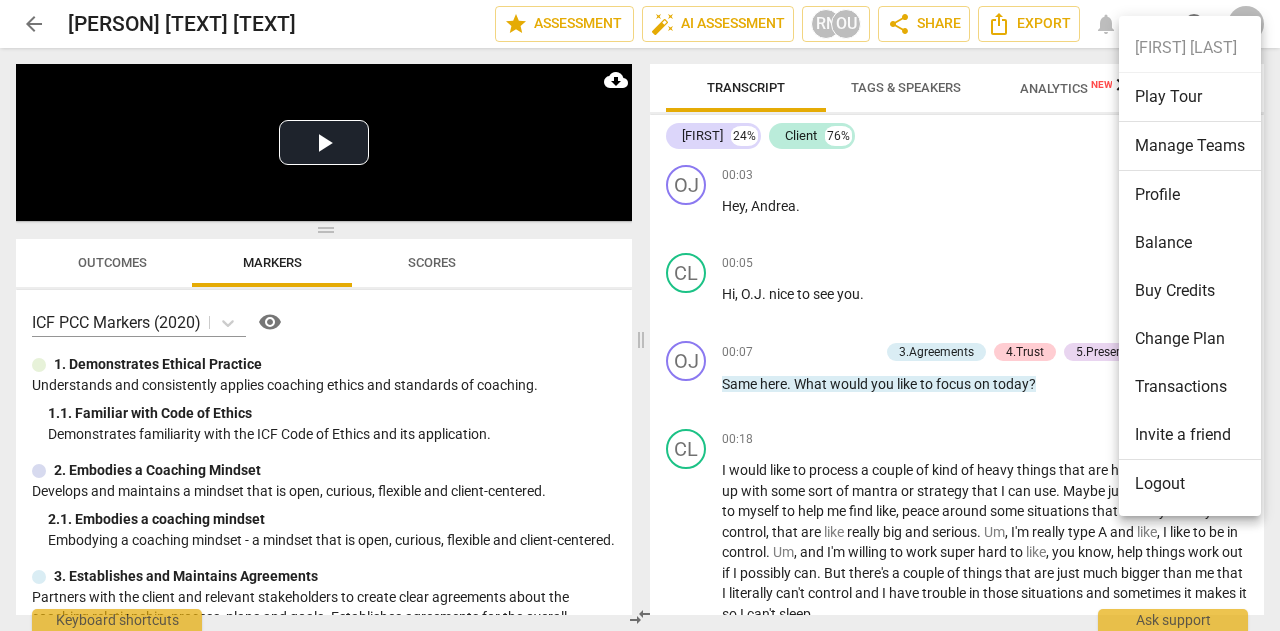 click on "Balance" at bounding box center (1190, 243) 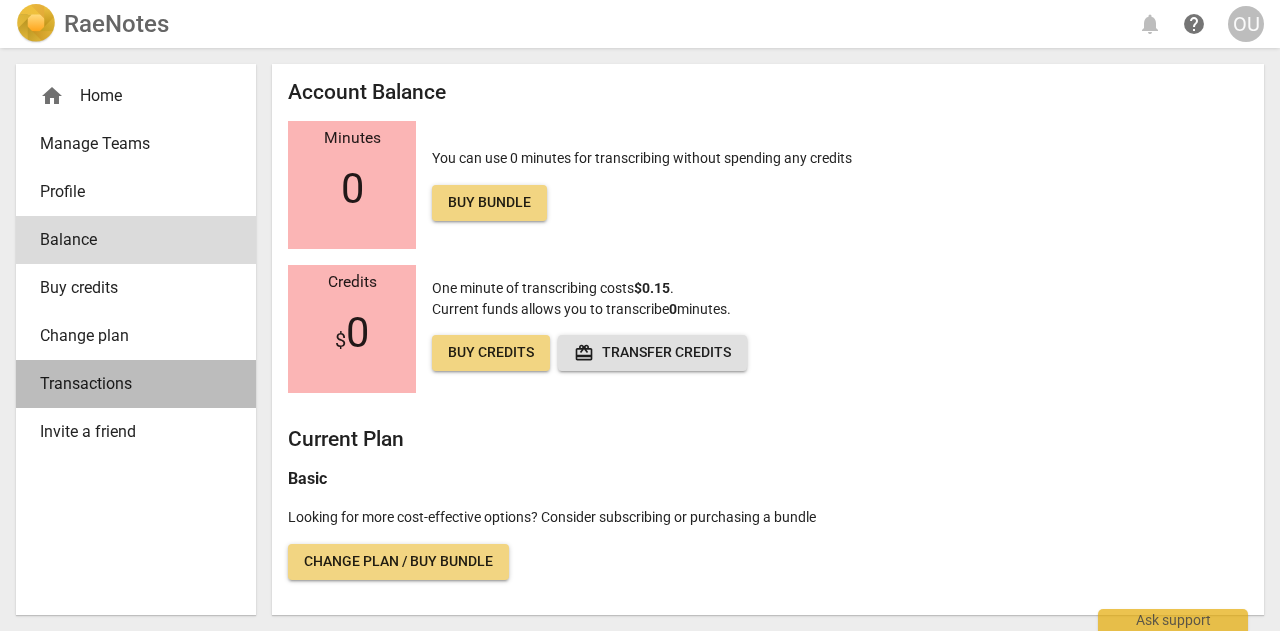 click on "Transactions" at bounding box center [136, 384] 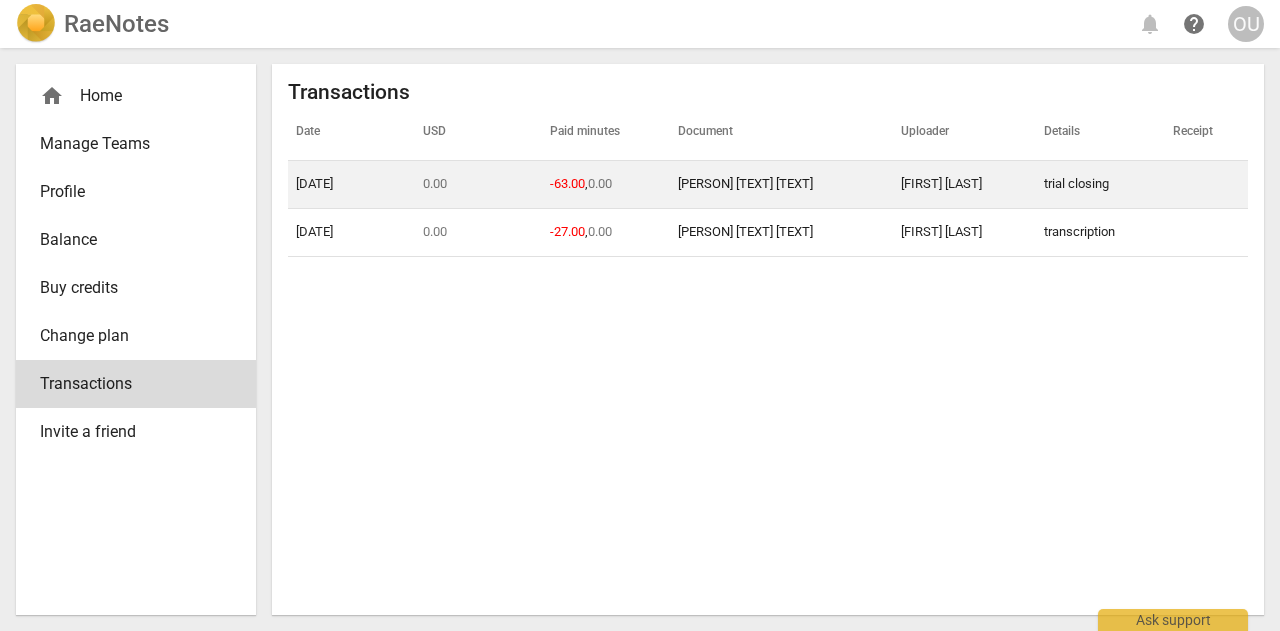 click on "0.00" at bounding box center [600, 183] 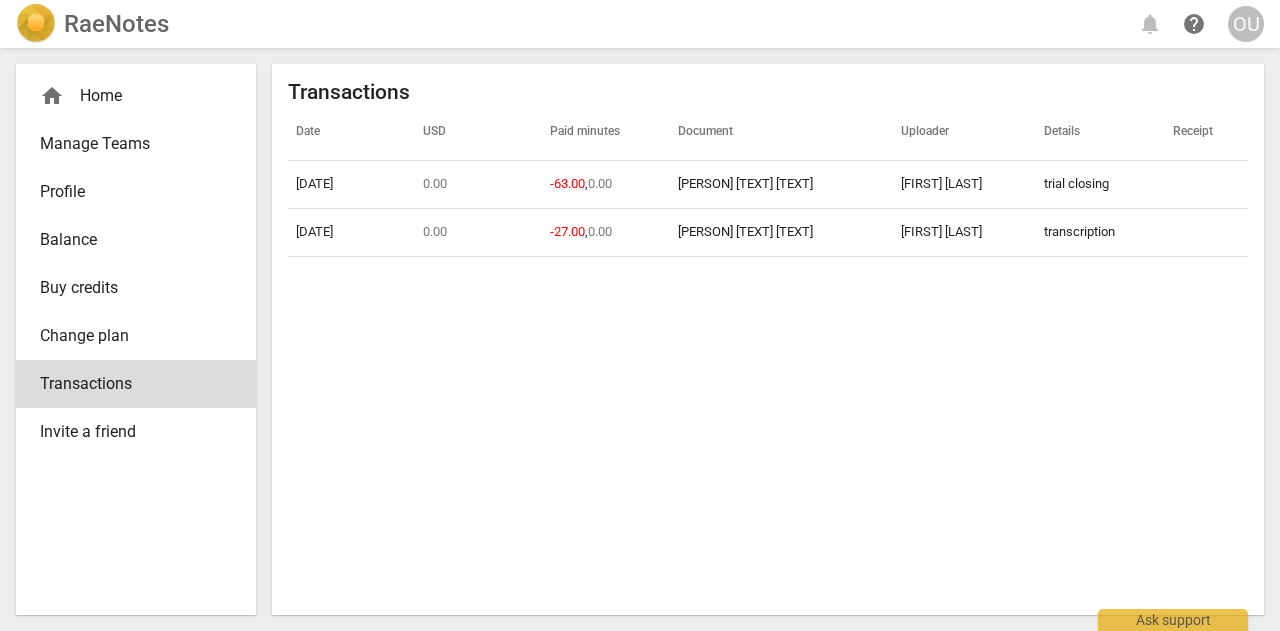 click on "RaeNotes" at bounding box center [116, 24] 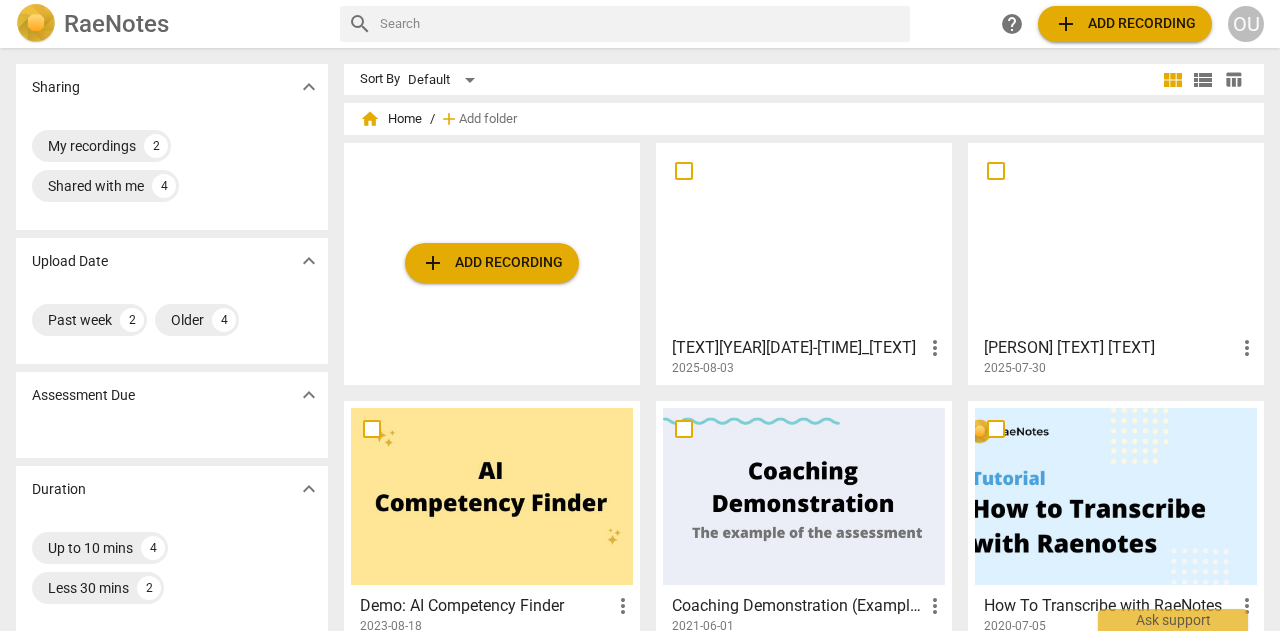 click at bounding box center (1116, 238) 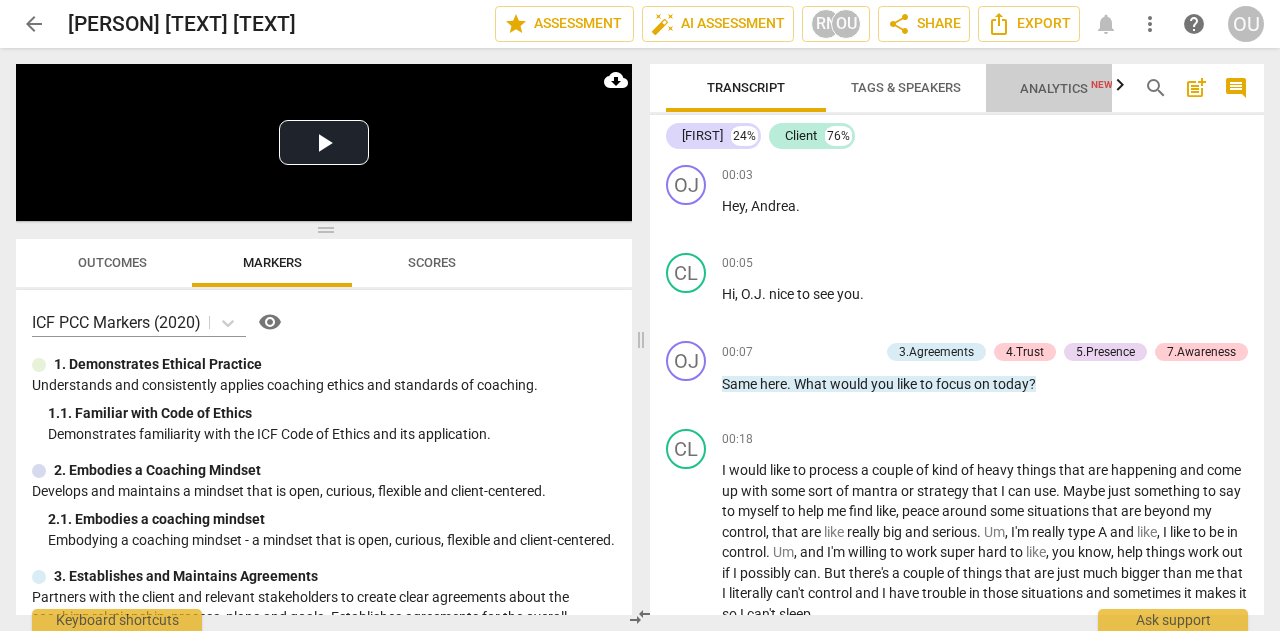 click on "Analytics   New" at bounding box center (1066, 88) 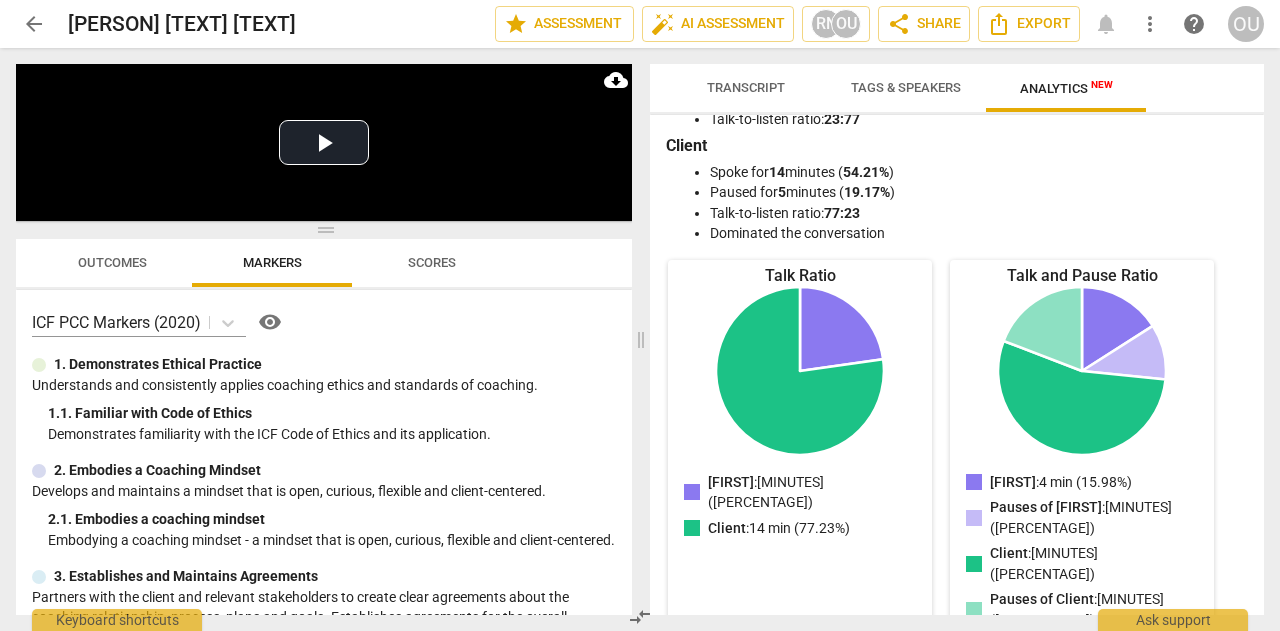 scroll, scrollTop: 82, scrollLeft: 0, axis: vertical 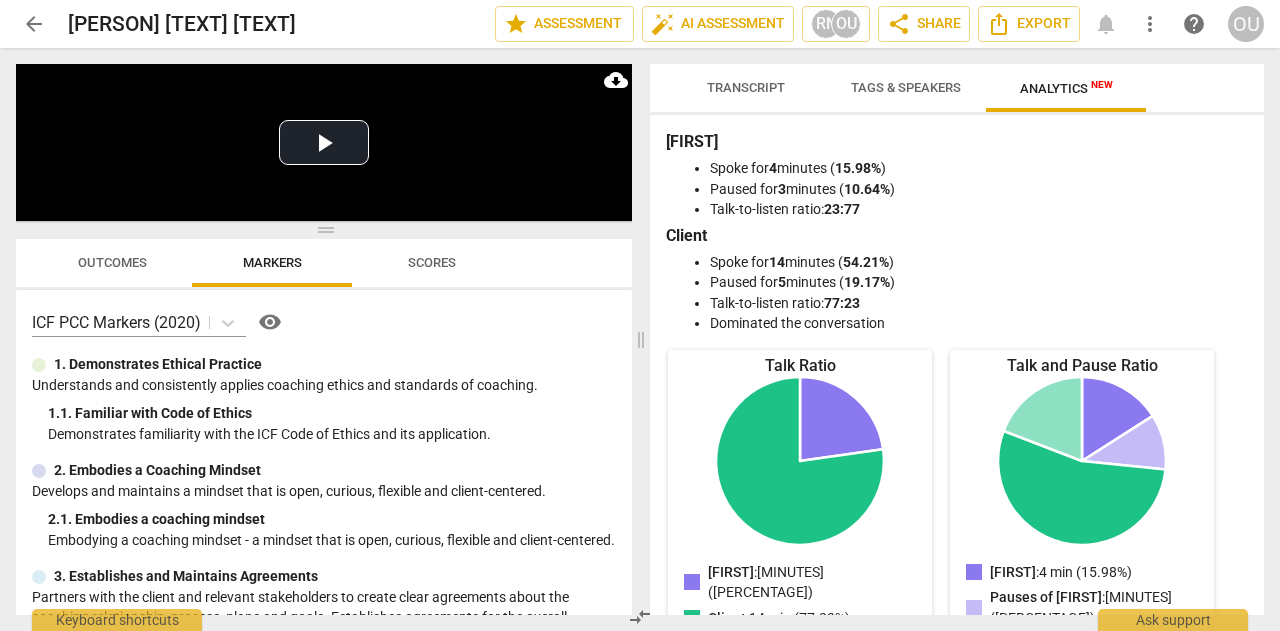 click on "more_vert" at bounding box center (1150, 24) 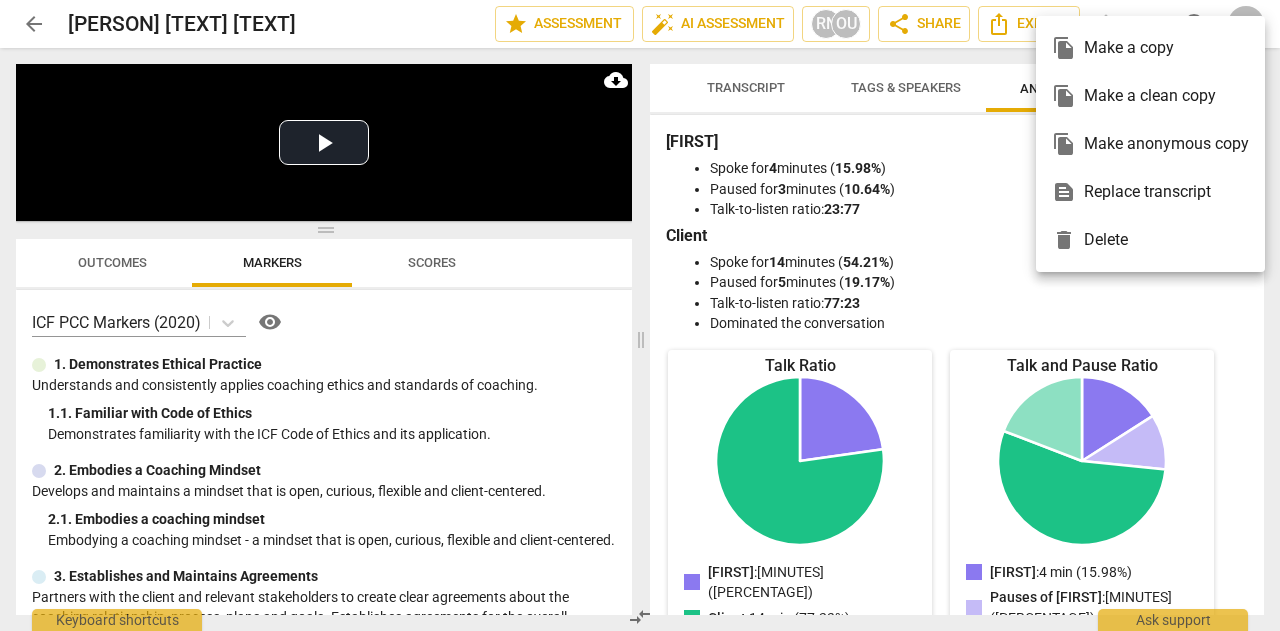 click at bounding box center [640, 315] 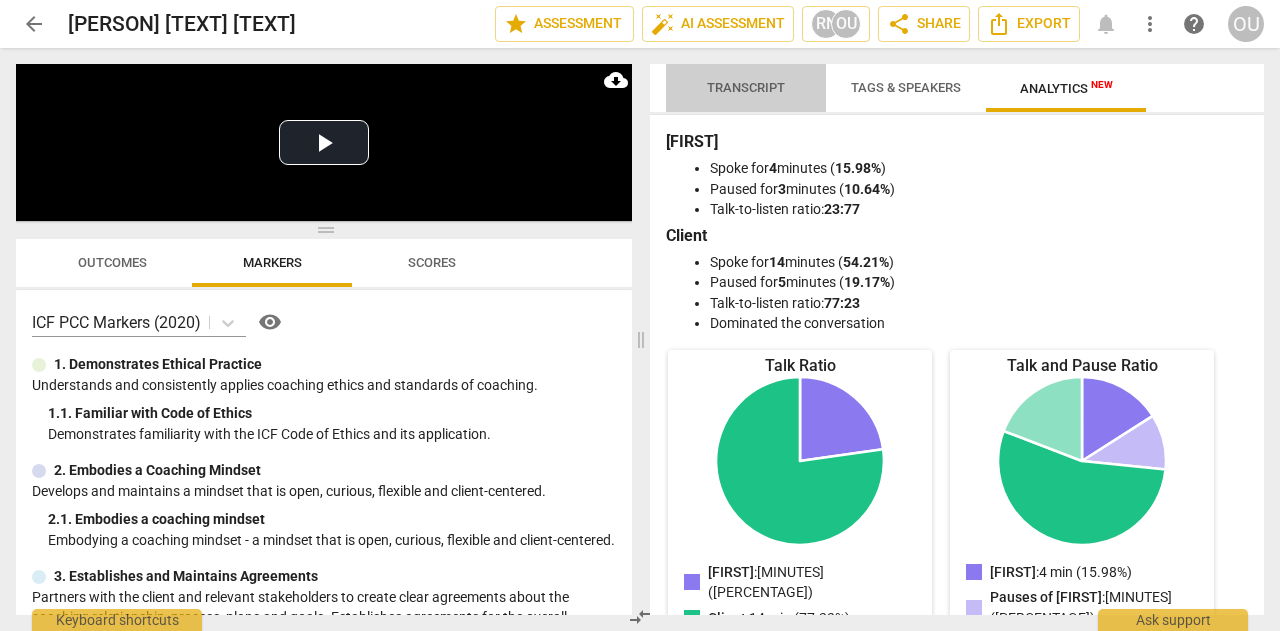 click on "Transcript" at bounding box center [746, 87] 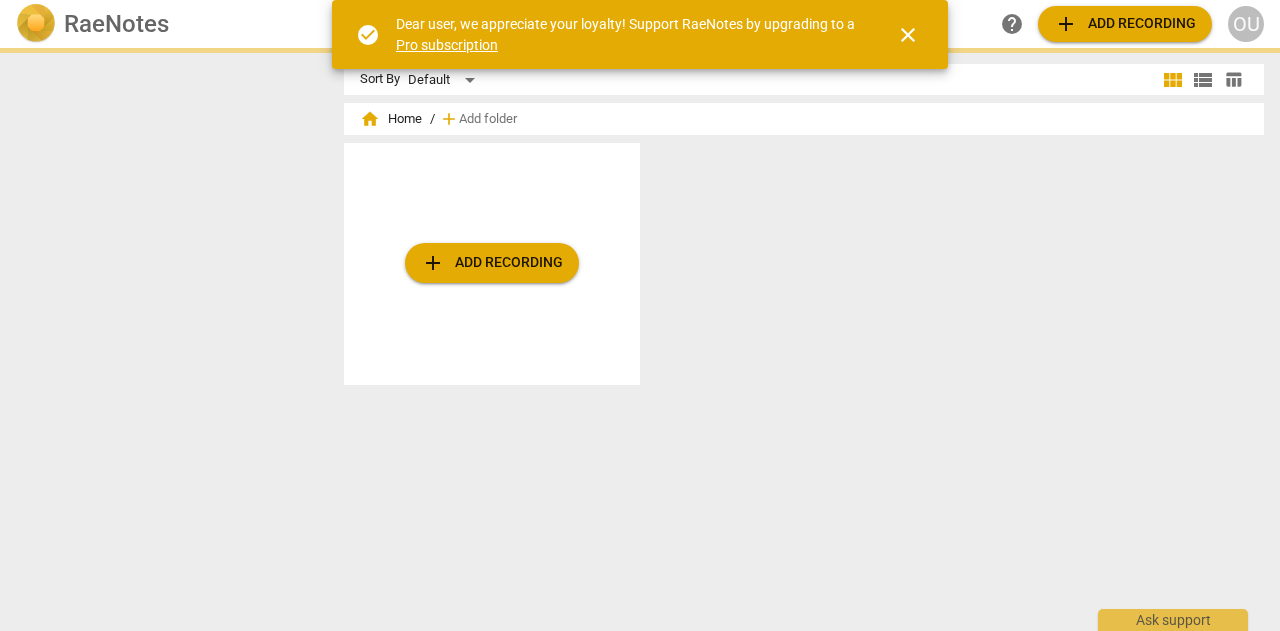 scroll, scrollTop: 0, scrollLeft: 0, axis: both 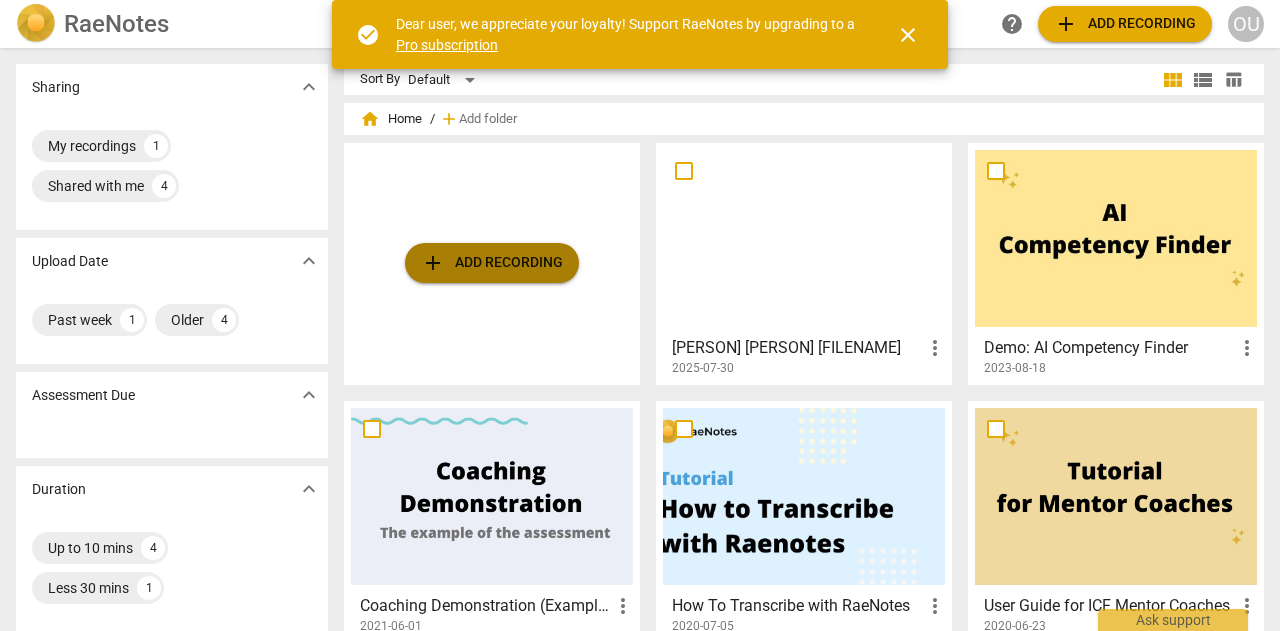 click on "add   Add recording" at bounding box center (492, 263) 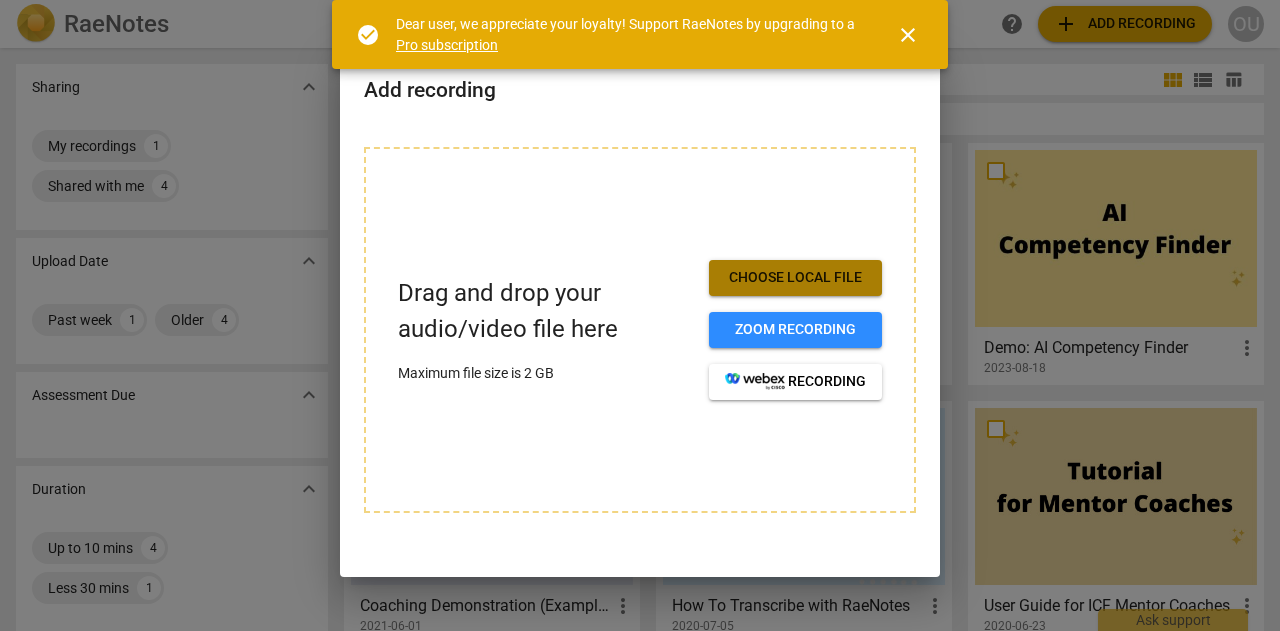 click on "Choose local file" at bounding box center (795, 278) 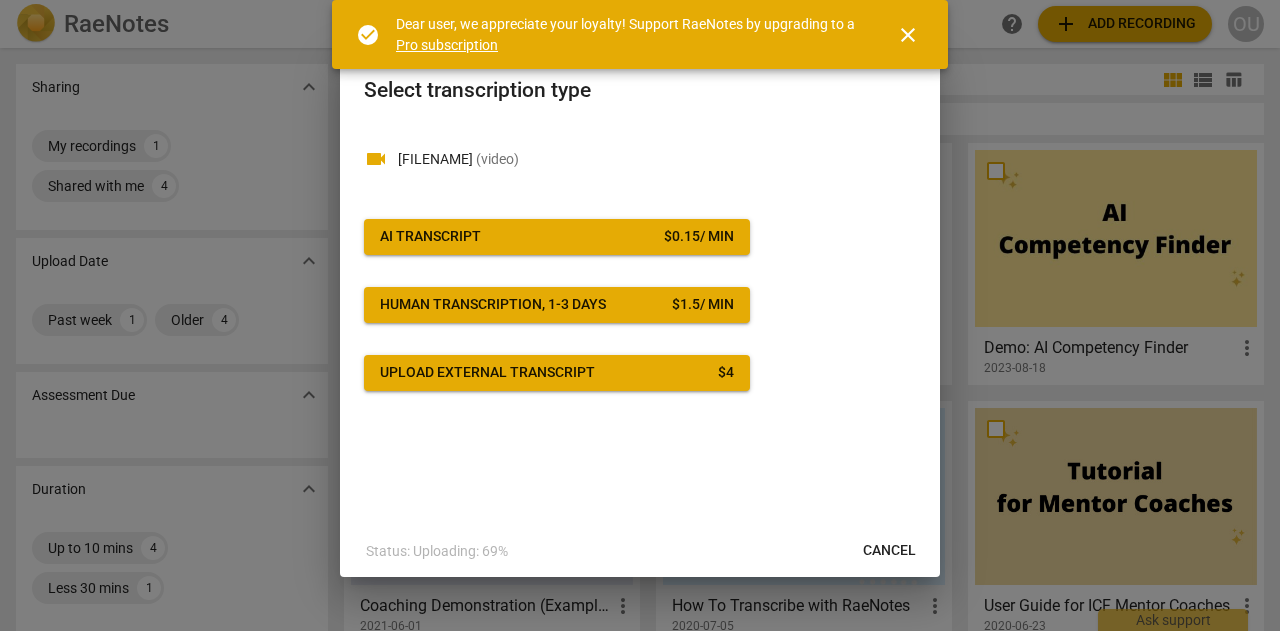 click on "close" at bounding box center (908, 35) 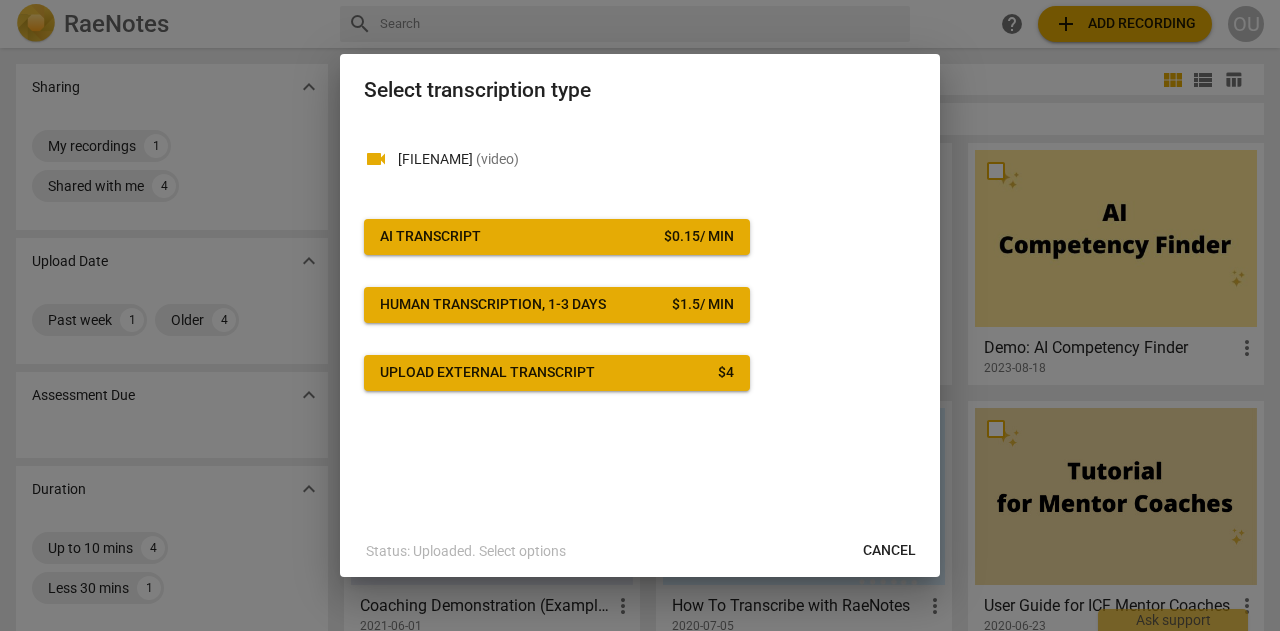 click on "videocam GMT20250730-012433_Recording_640x360.mp4   ( video ) AI Transcript $ 0.15  / min Human transcription, 1-3 days $ 1.5  / min Upload external transcript $ 4" at bounding box center (640, 257) 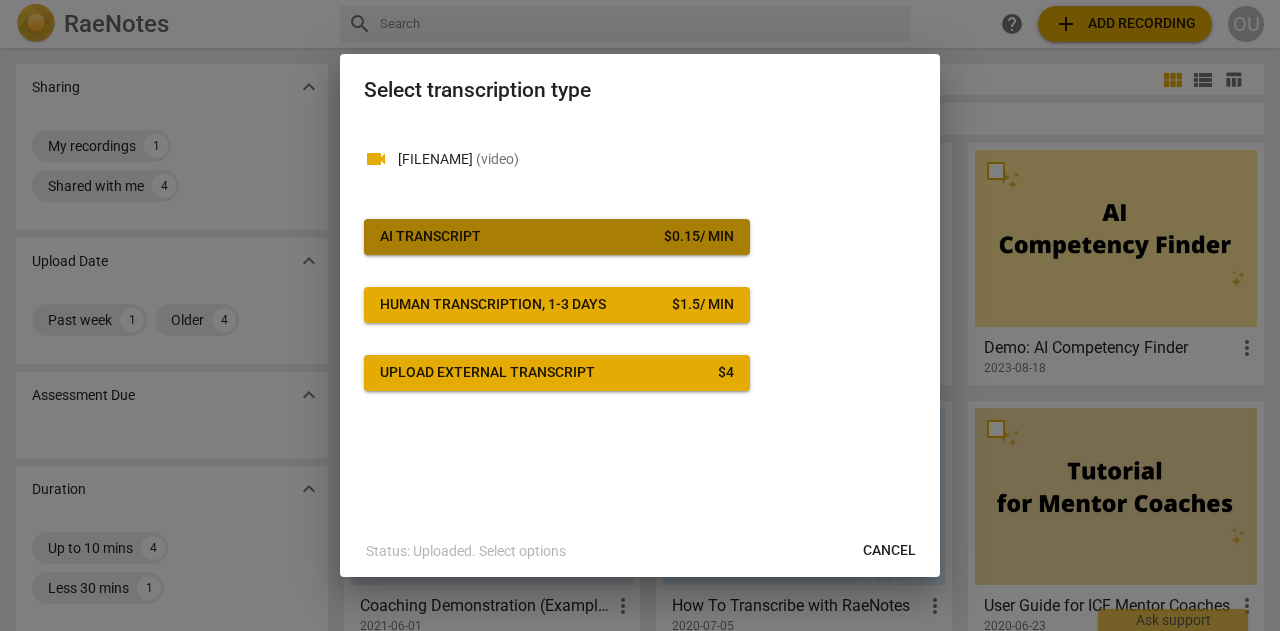 click on "$ 0.15  / min" at bounding box center [699, 237] 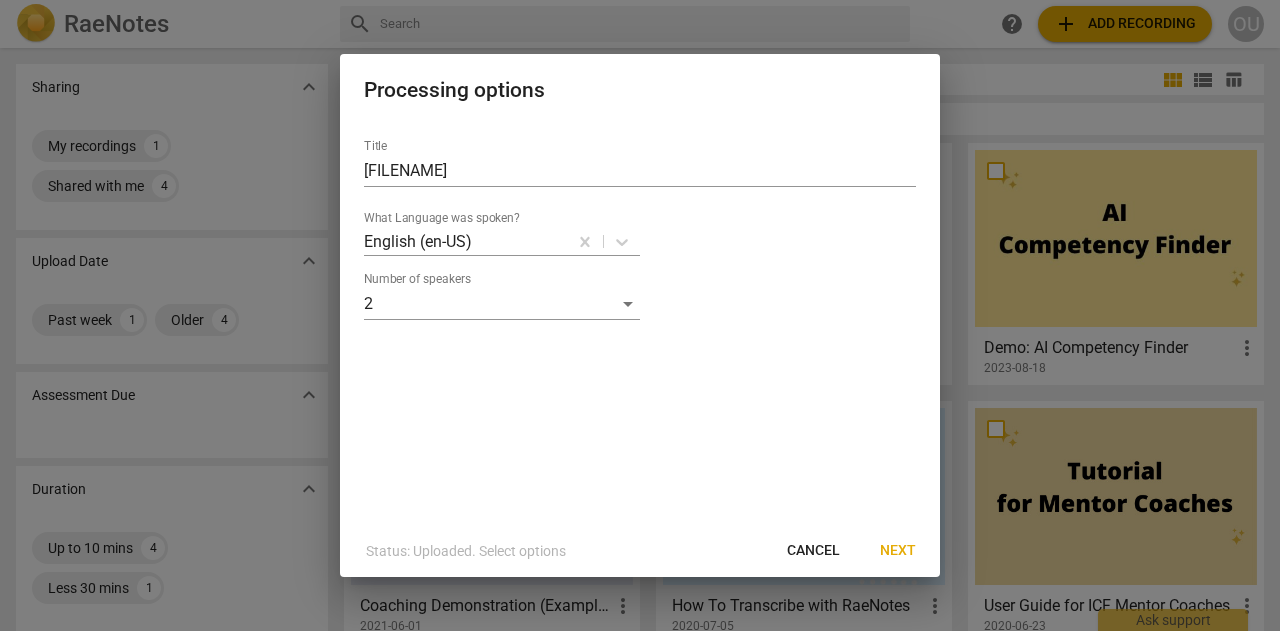 click on "Next" at bounding box center [898, 551] 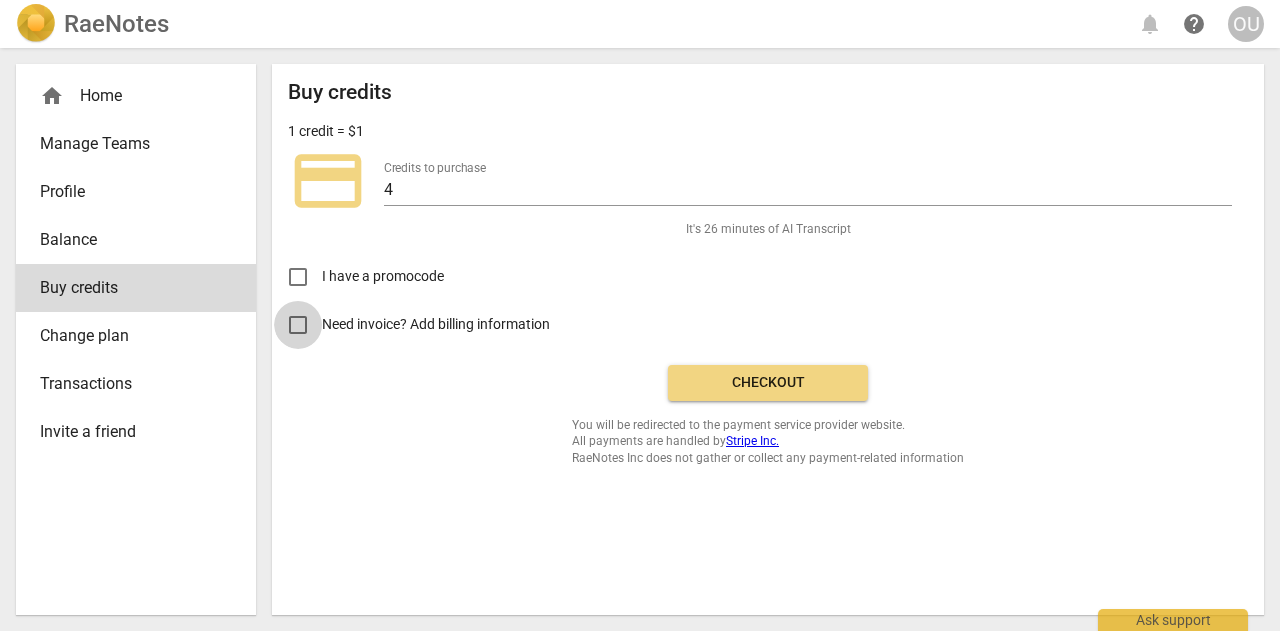 click on "Need invoice? Add billing information" at bounding box center (298, 325) 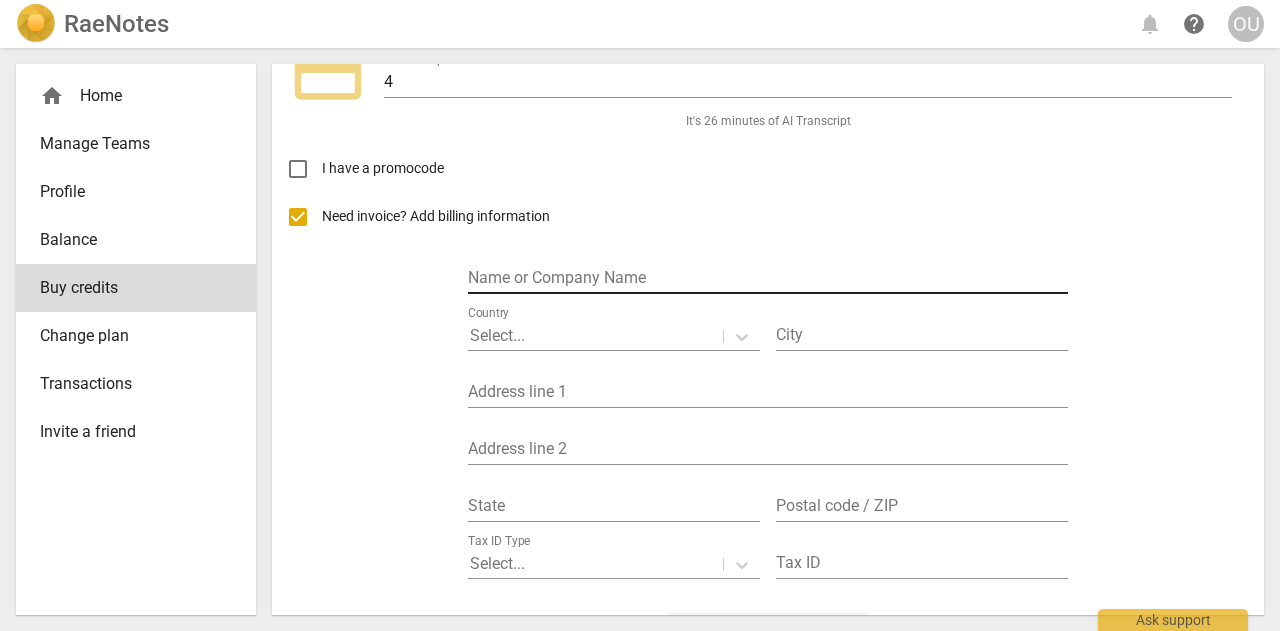 scroll, scrollTop: 111, scrollLeft: 0, axis: vertical 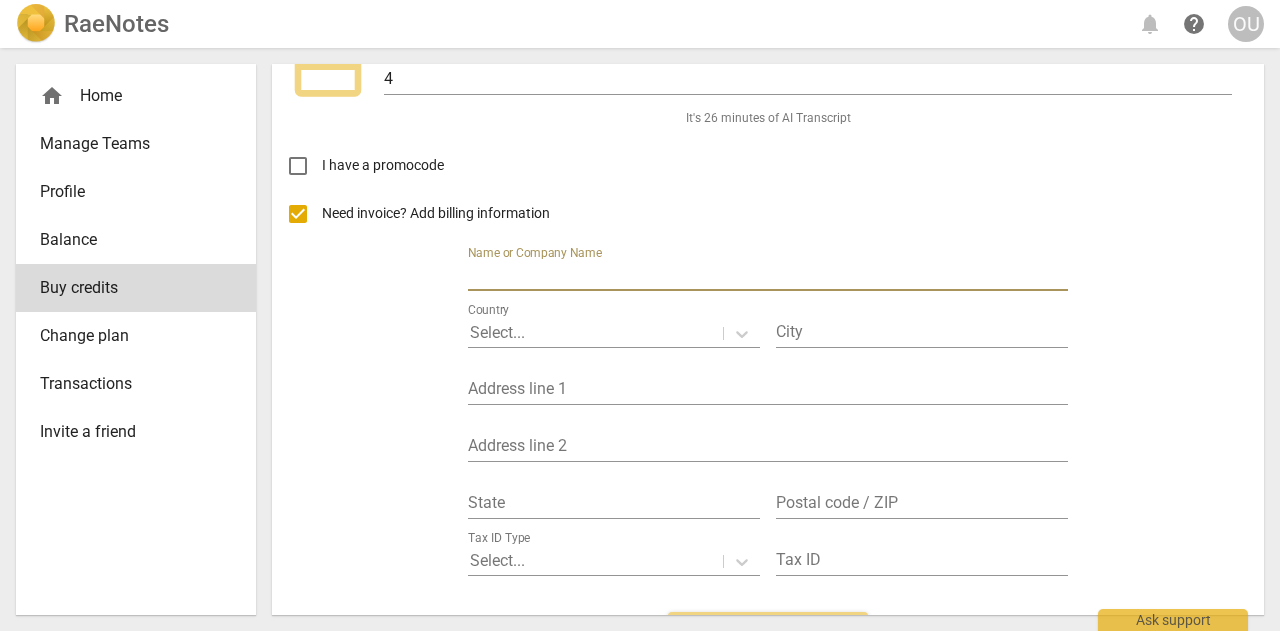 click at bounding box center (768, 276) 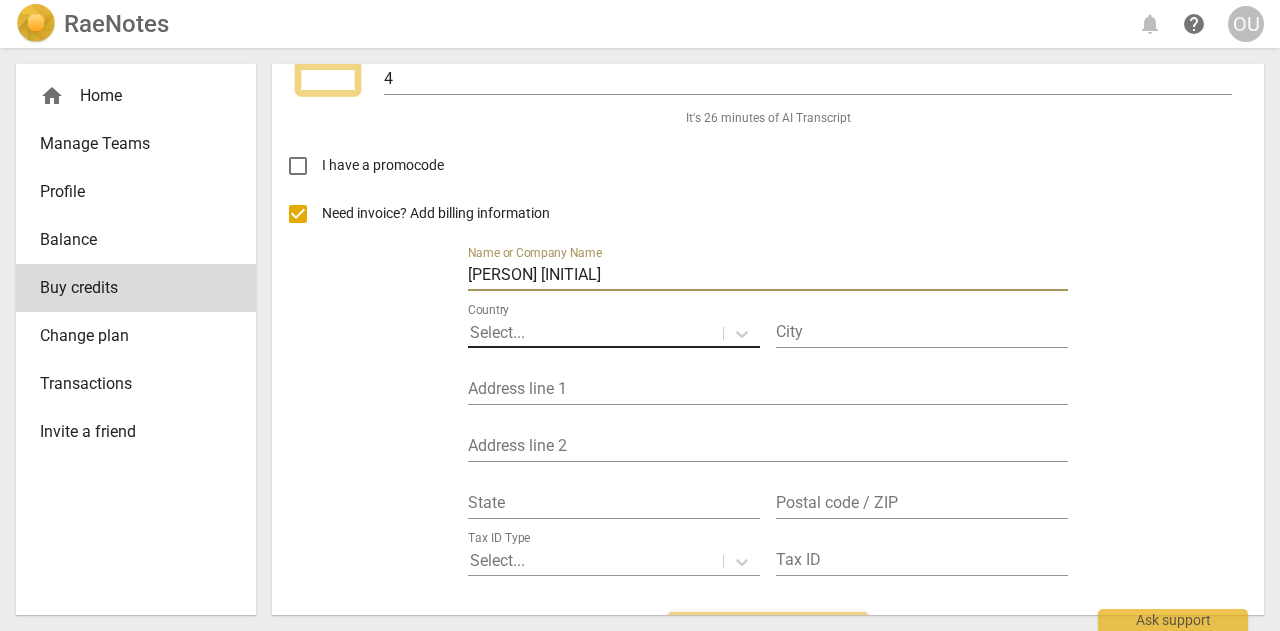type on "[FIRST] [LAST]" 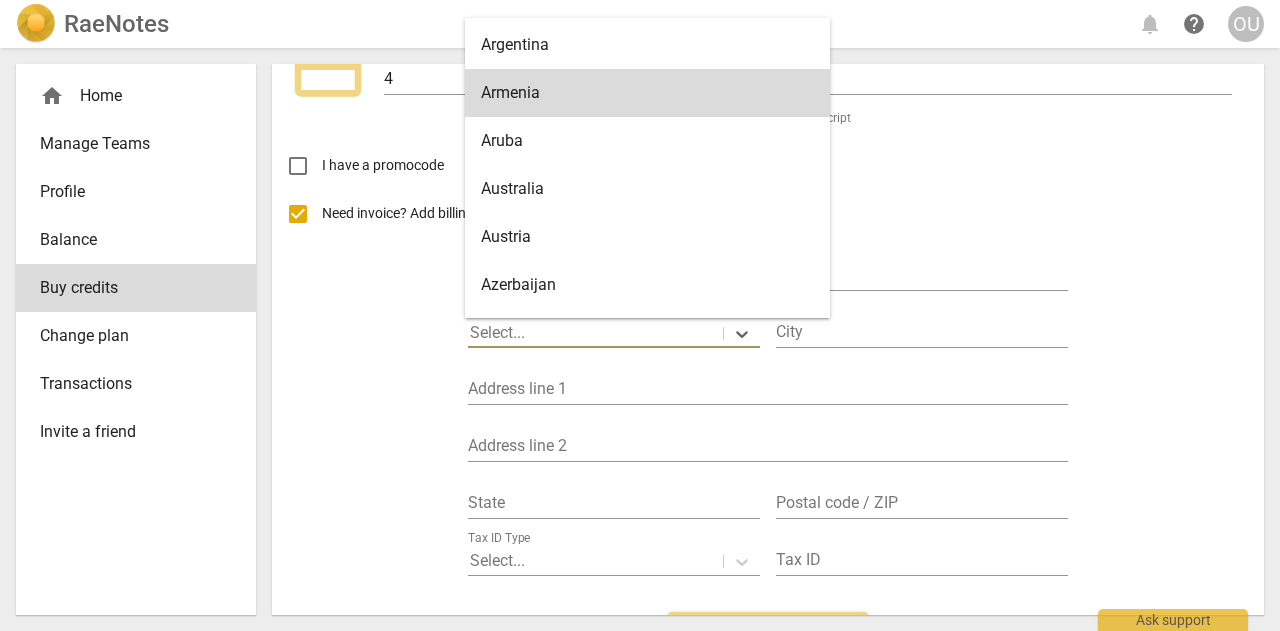 scroll, scrollTop: 483, scrollLeft: 0, axis: vertical 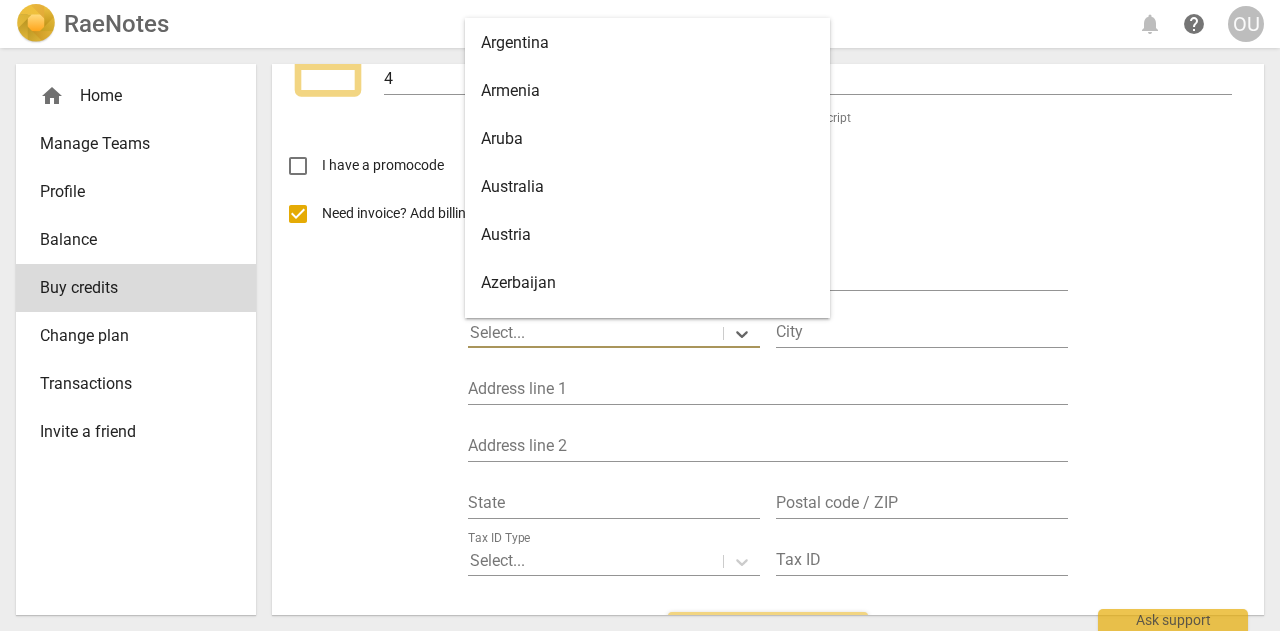 click on "Australia" at bounding box center (647, 187) 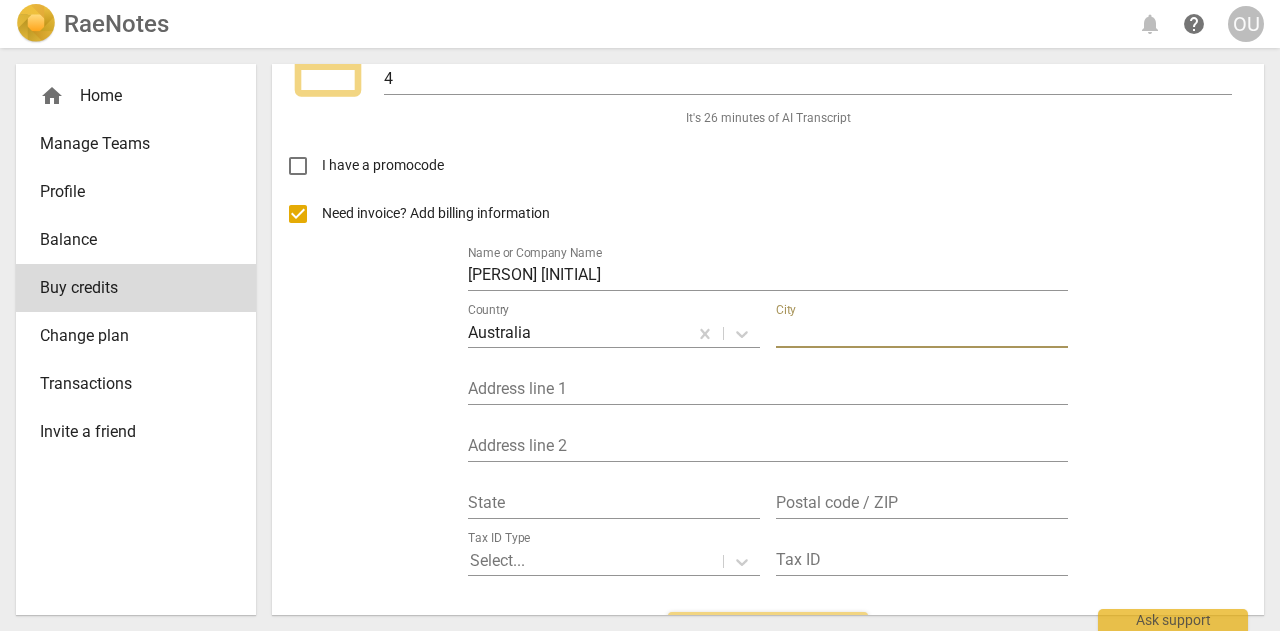 click at bounding box center (922, 333) 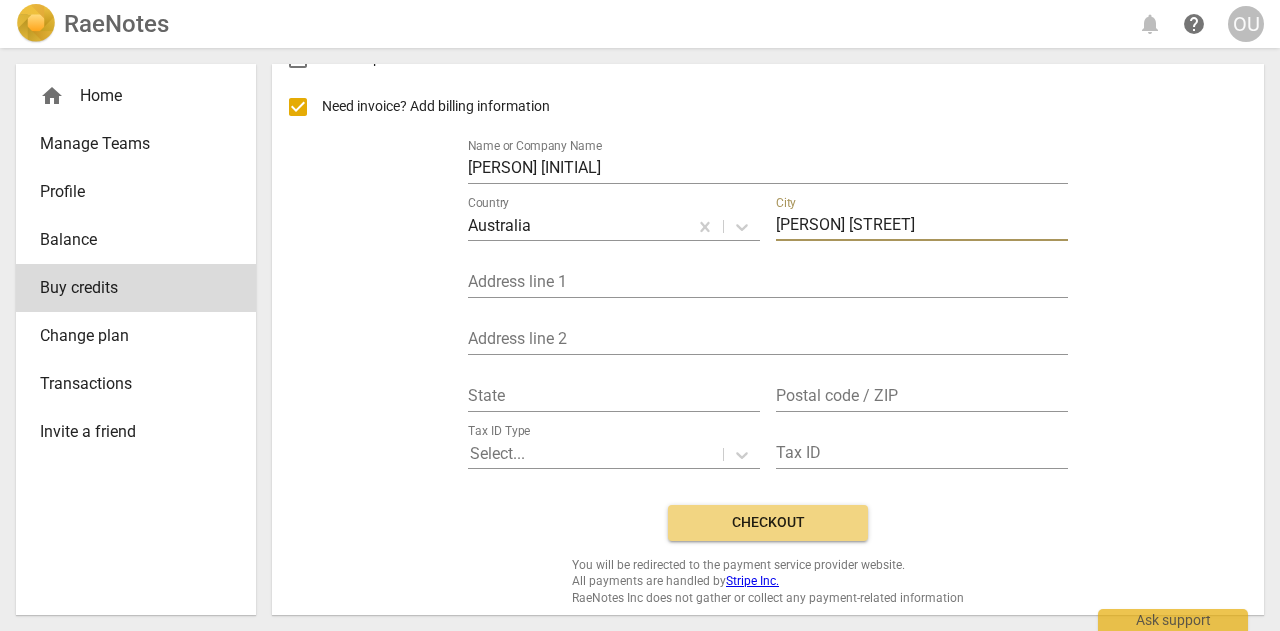 scroll, scrollTop: 219, scrollLeft: 0, axis: vertical 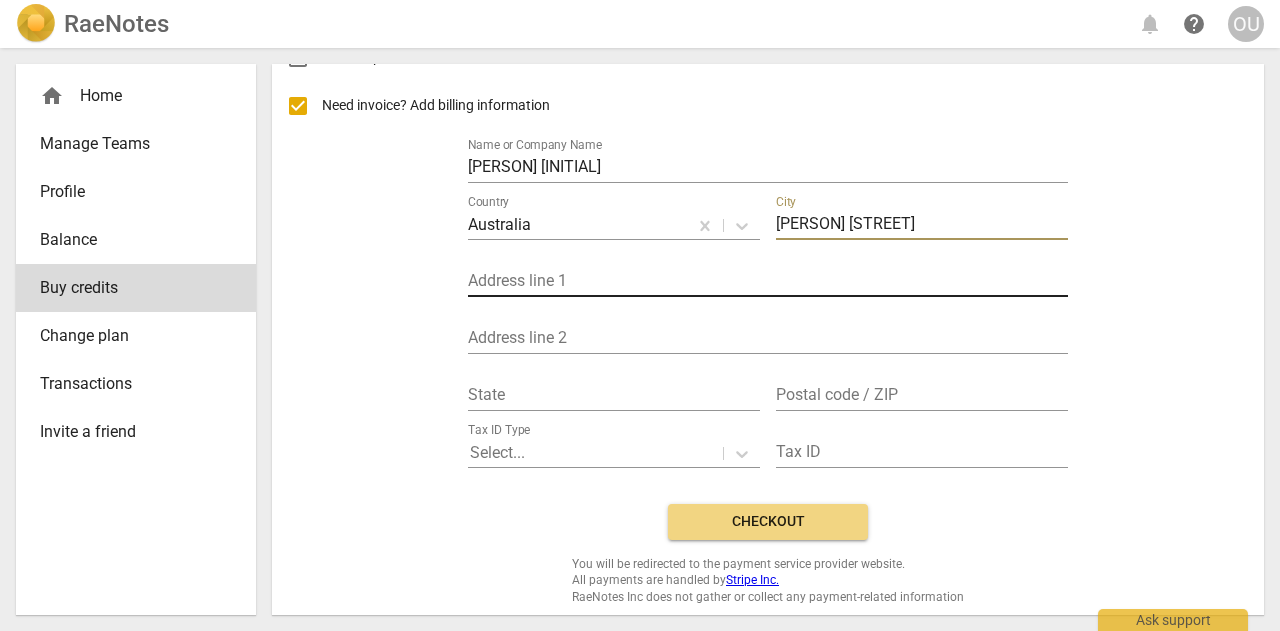 type on "Bell Post Hill" 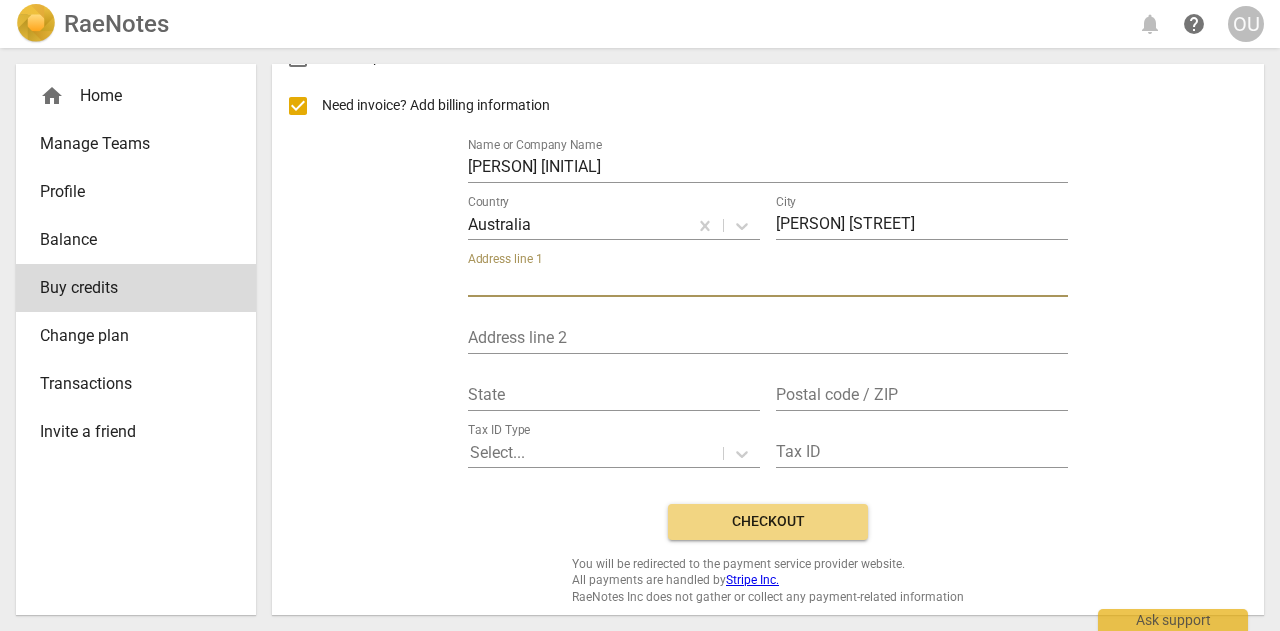 click at bounding box center (768, 282) 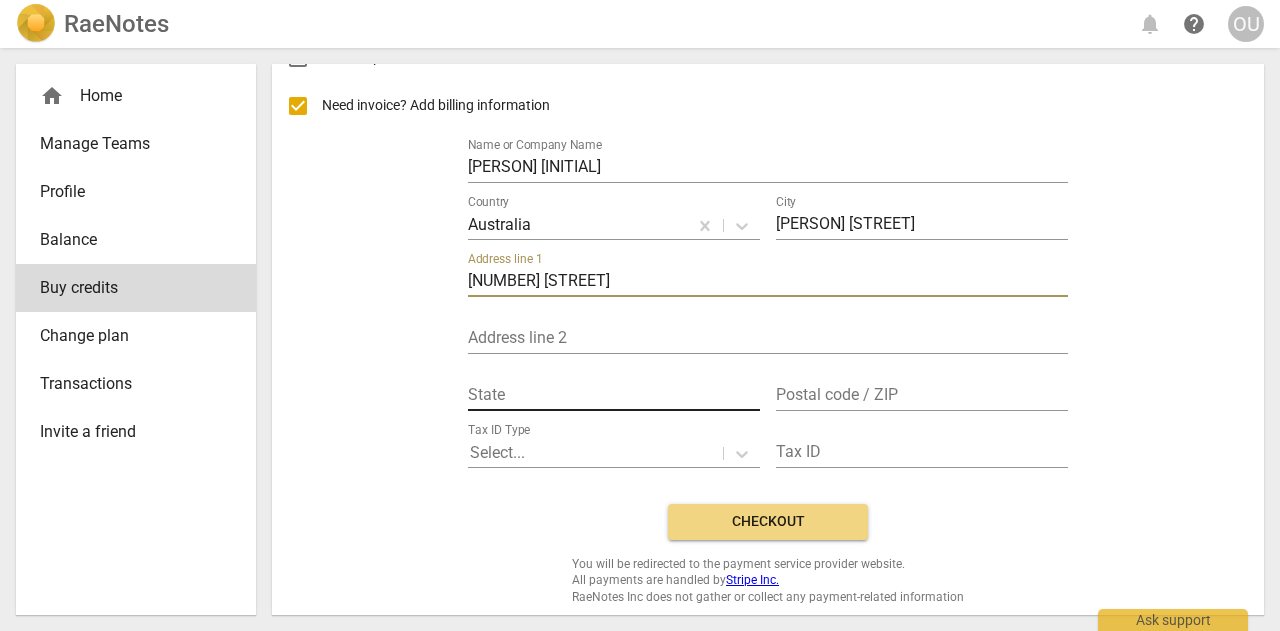 type on "61 Leila Crescent" 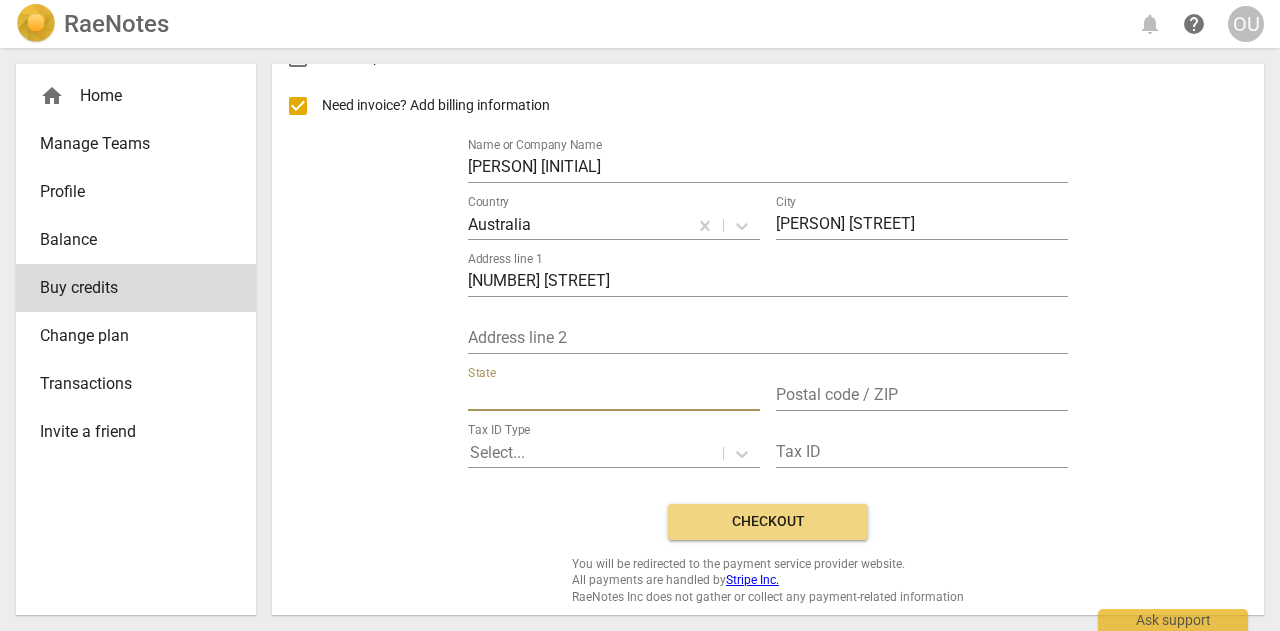 click at bounding box center [614, 396] 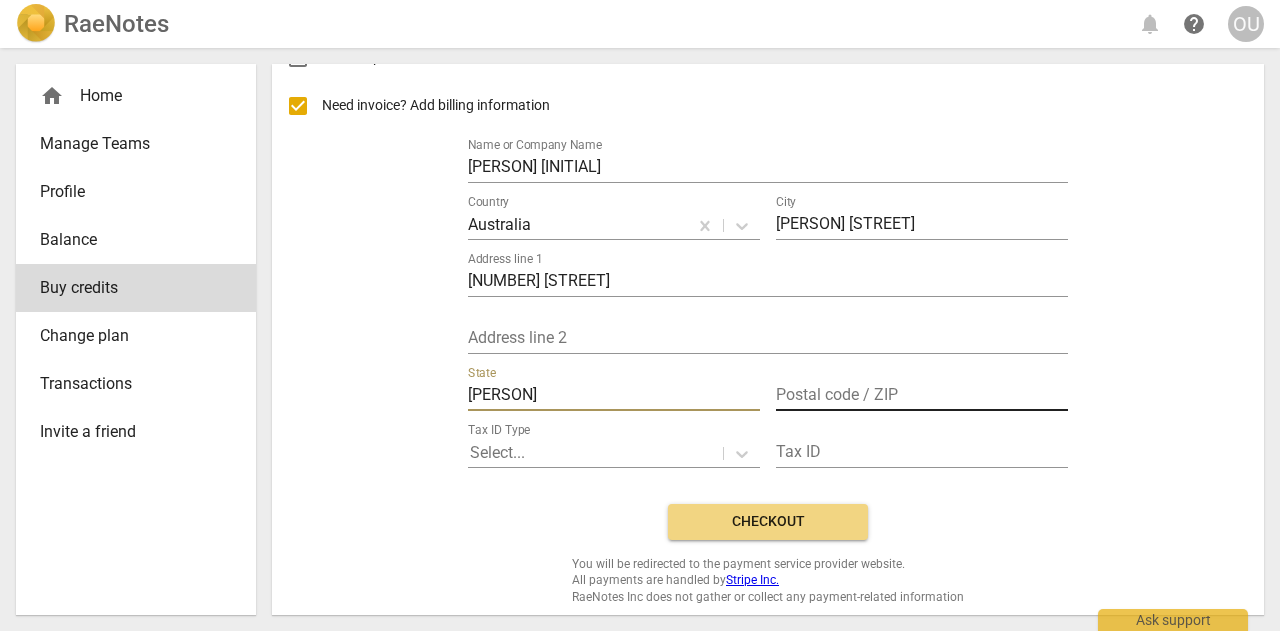 type on "Victoria" 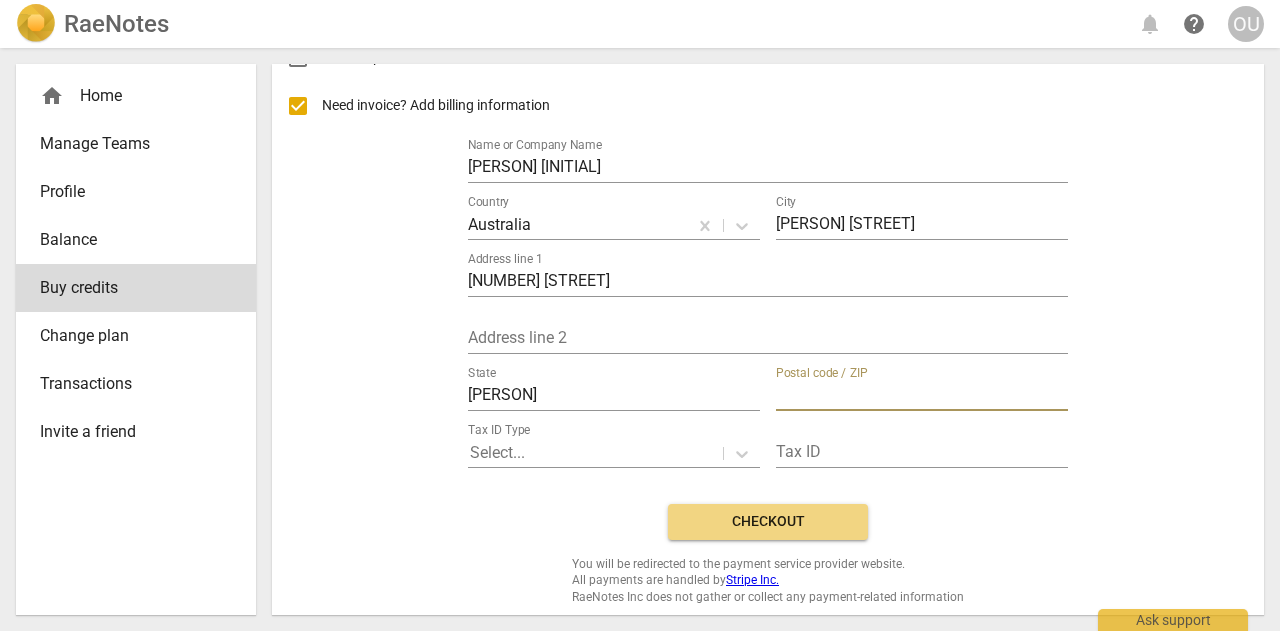 click at bounding box center (922, 396) 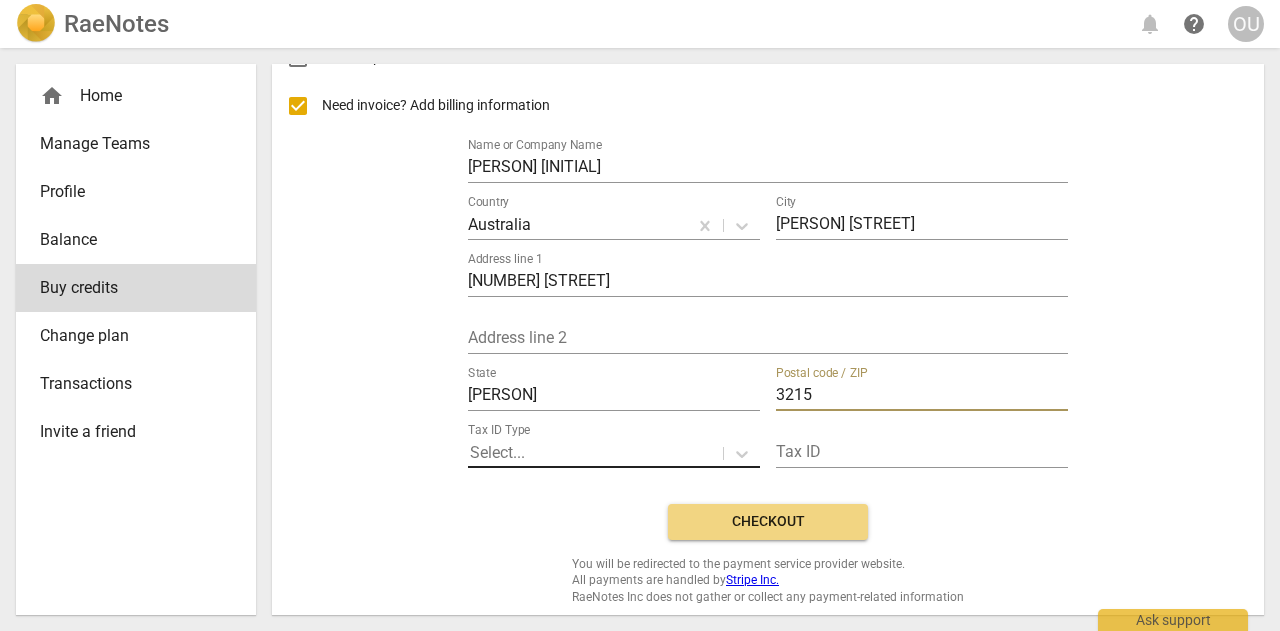 type on "3215" 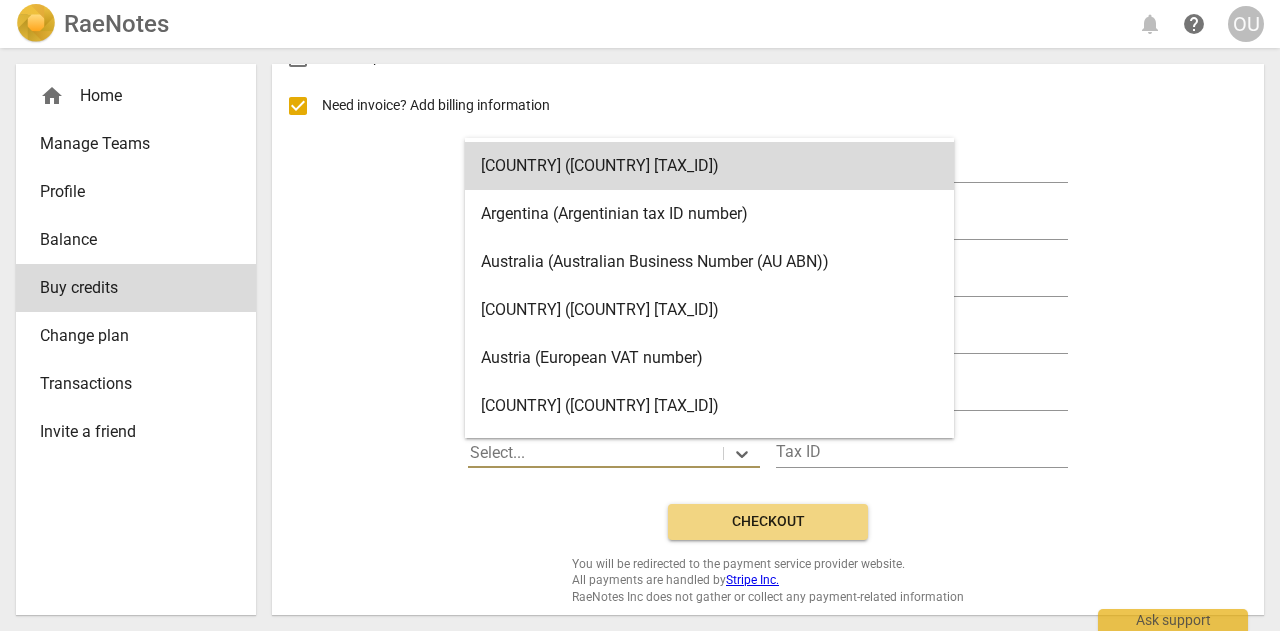 click at bounding box center [595, 453] 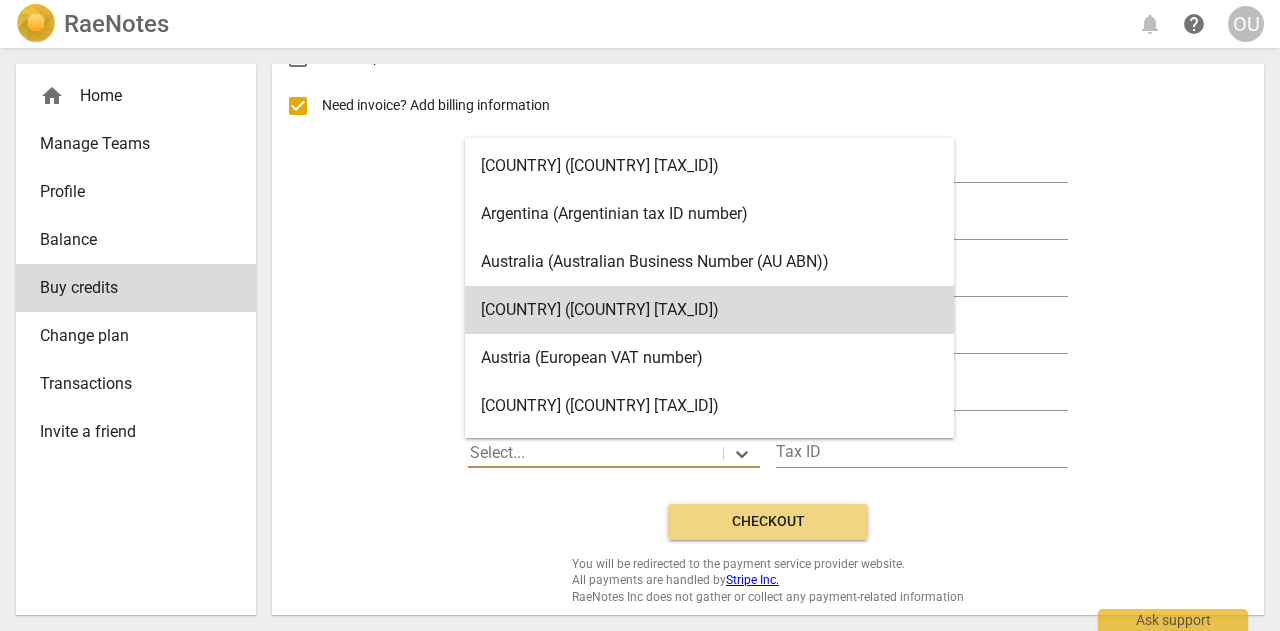 scroll, scrollTop: 8, scrollLeft: 0, axis: vertical 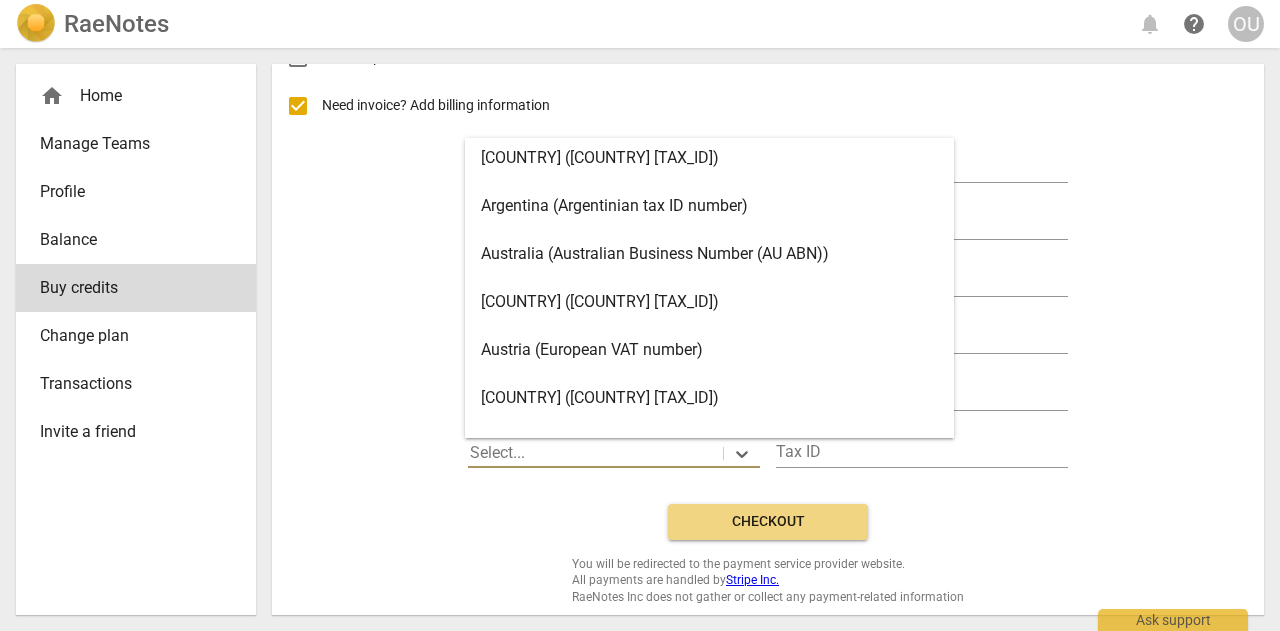 click on "Australia (Australian Business Number (AU ABN))" at bounding box center [709, 254] 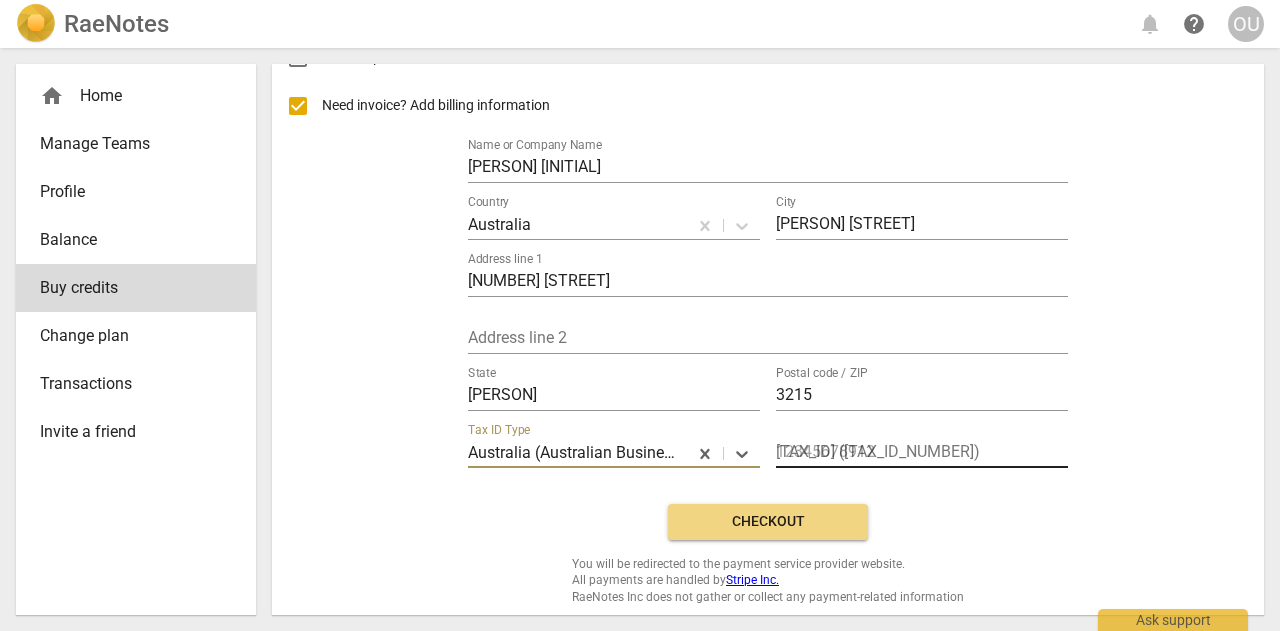 click at bounding box center [922, 453] 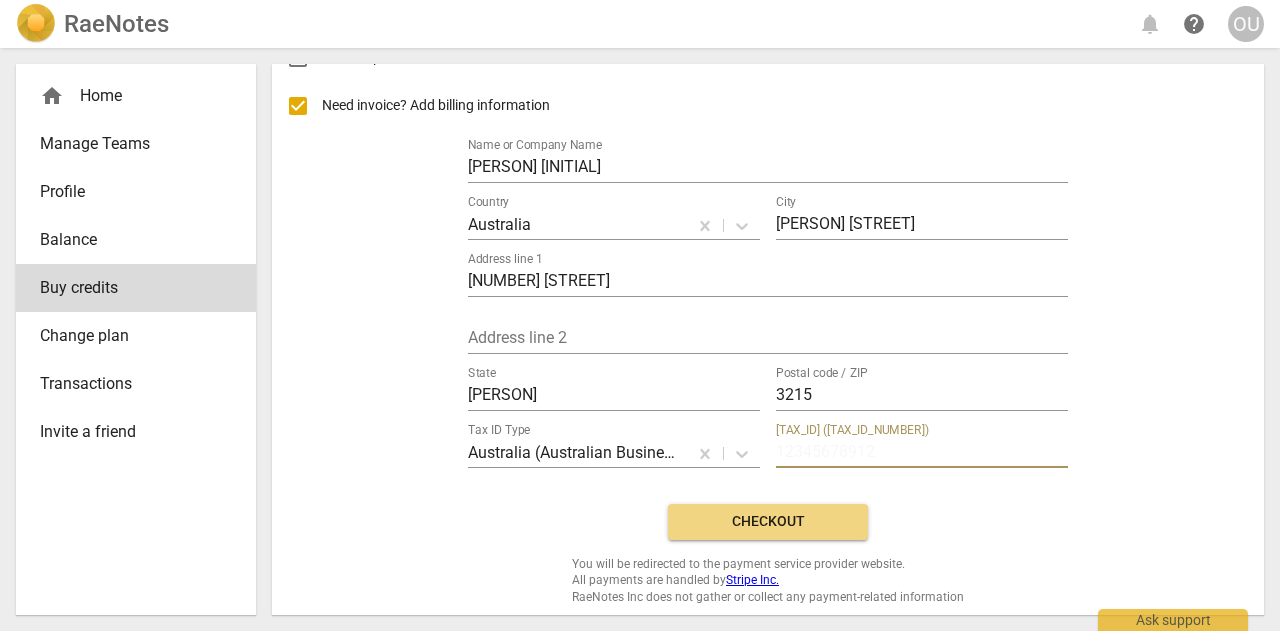 paste on "68 336 727 725" 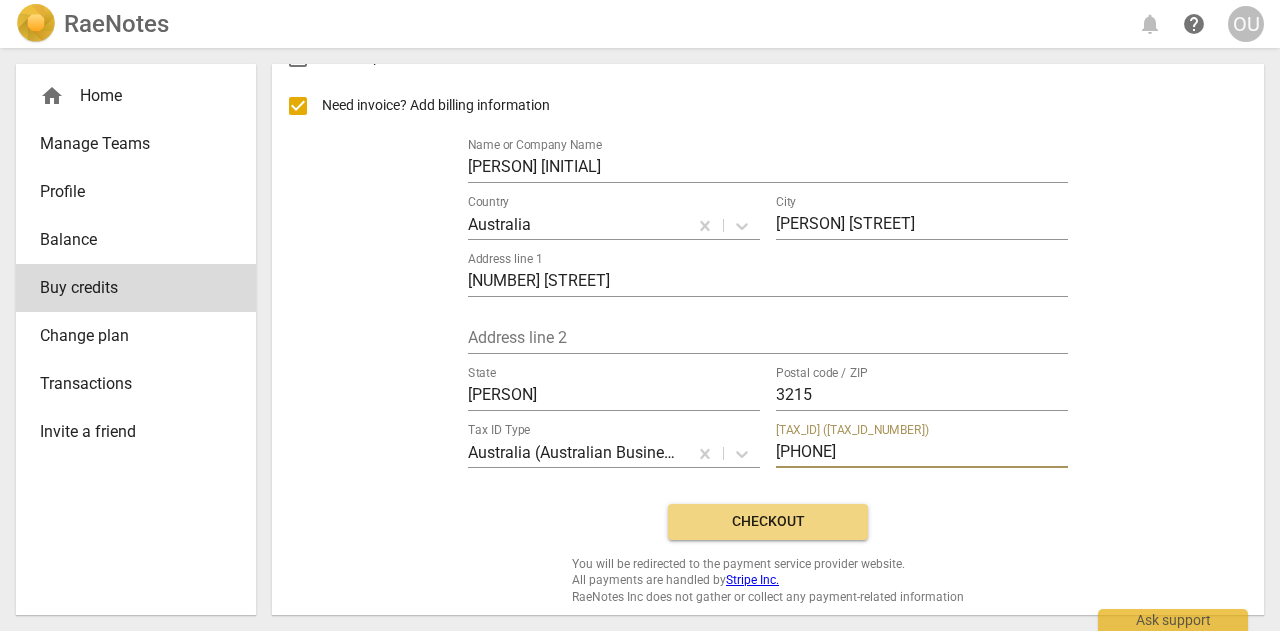 click on "68 336 727 725" at bounding box center (922, 453) 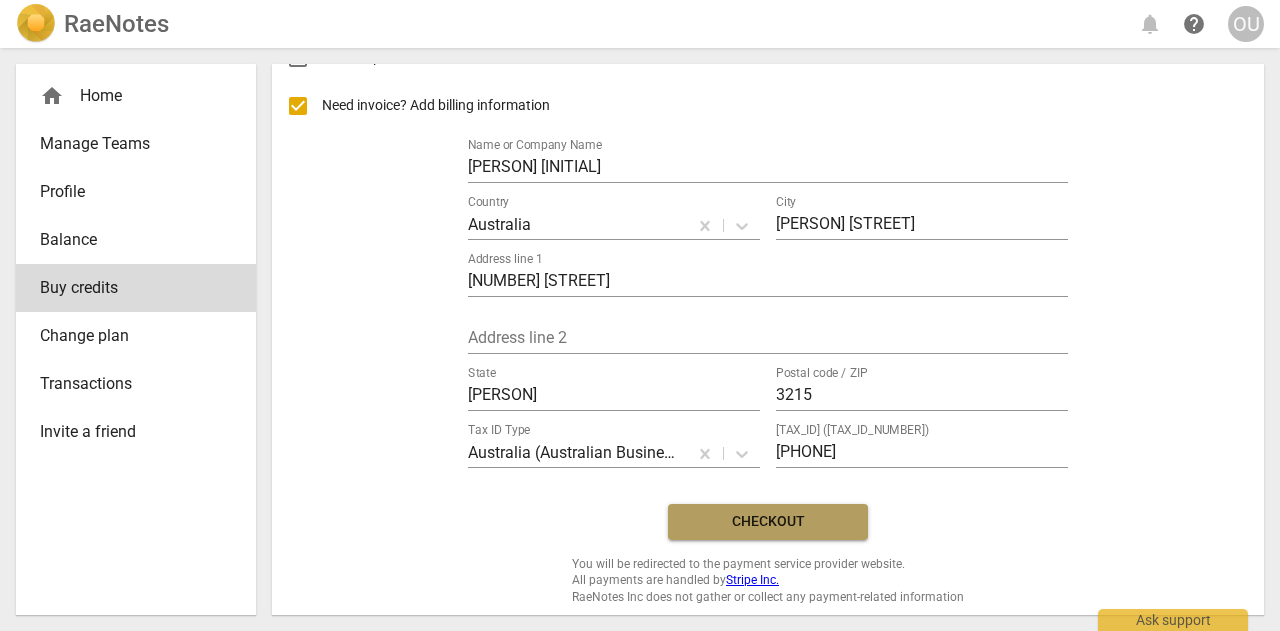 click on "Checkout" at bounding box center [768, 522] 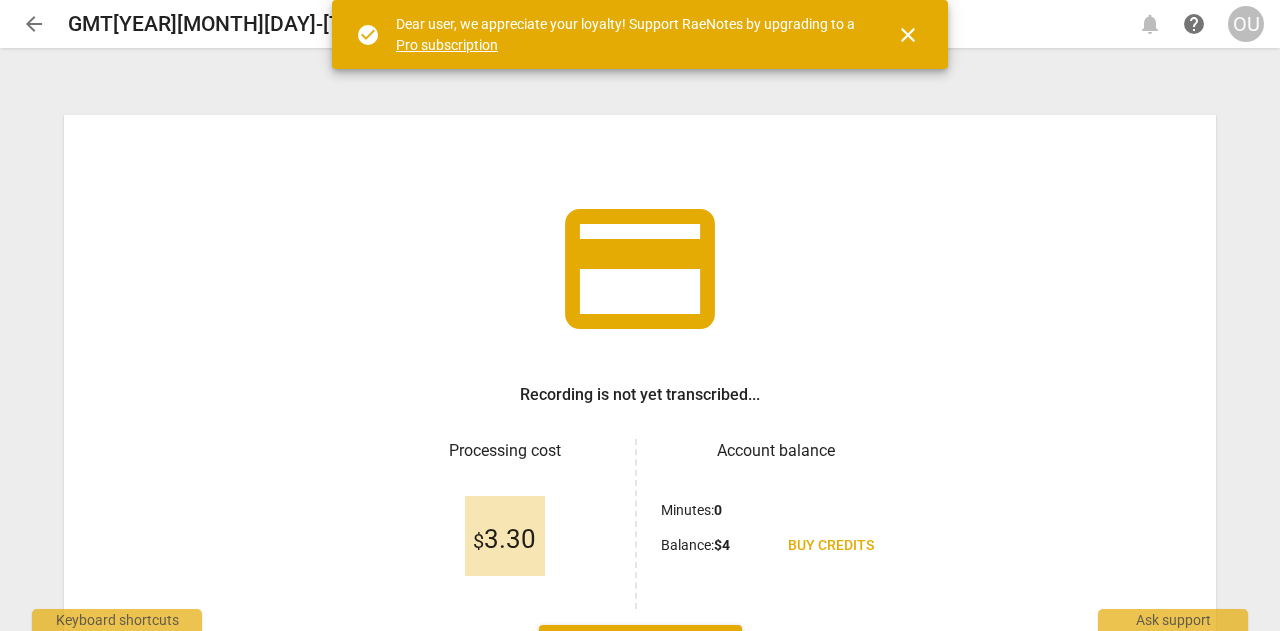 scroll, scrollTop: 0, scrollLeft: 0, axis: both 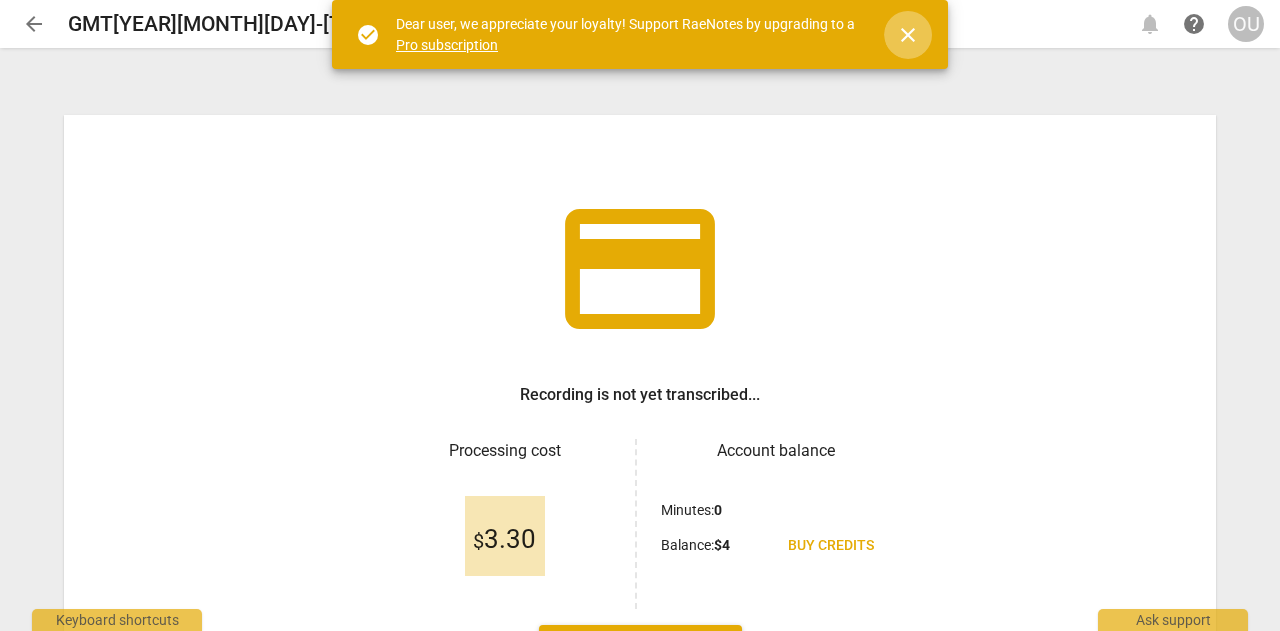 click on "close" at bounding box center (908, 35) 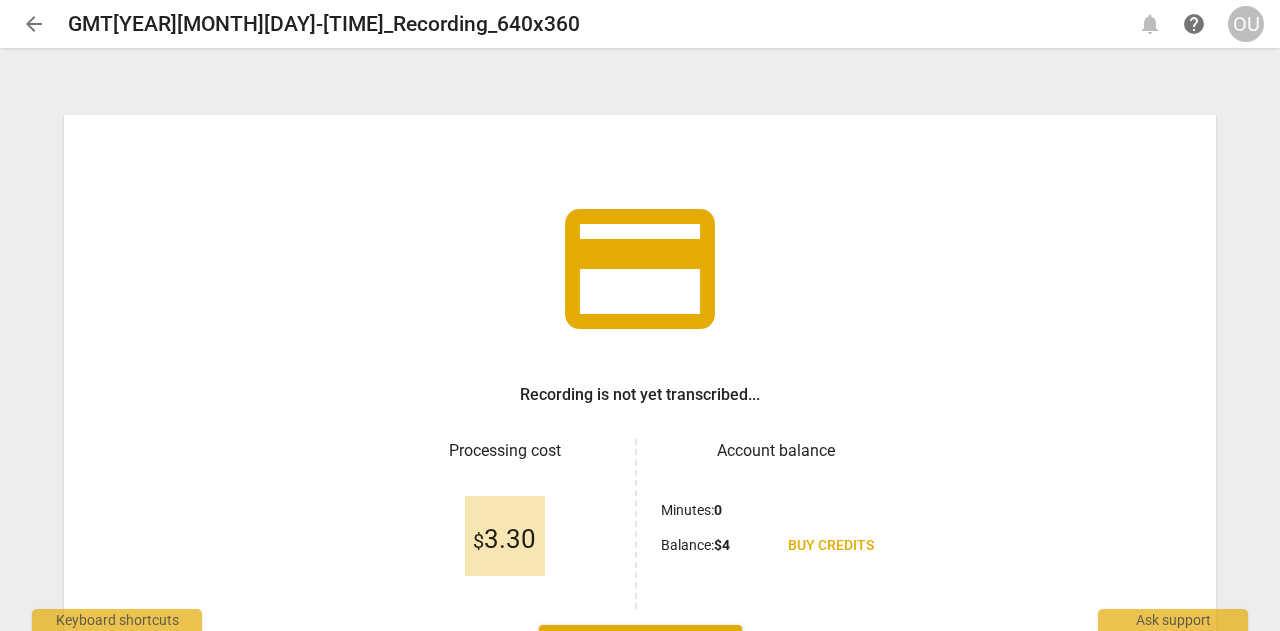 scroll, scrollTop: 157, scrollLeft: 0, axis: vertical 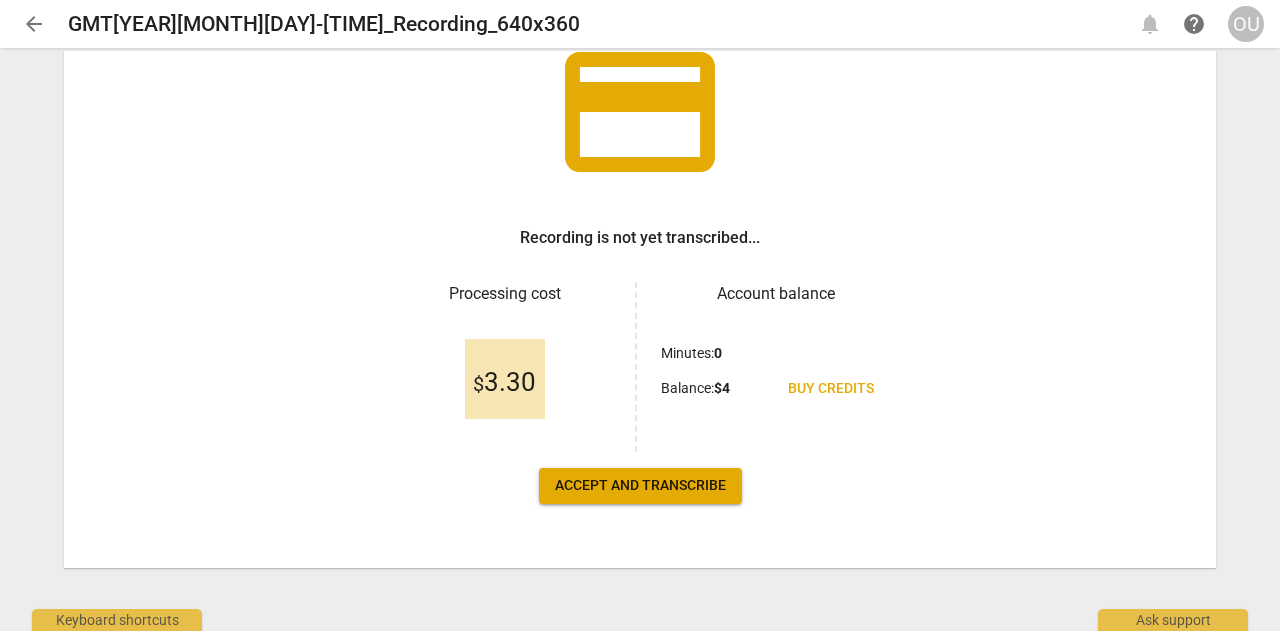 click on "Accept and transcribe" at bounding box center [640, 486] 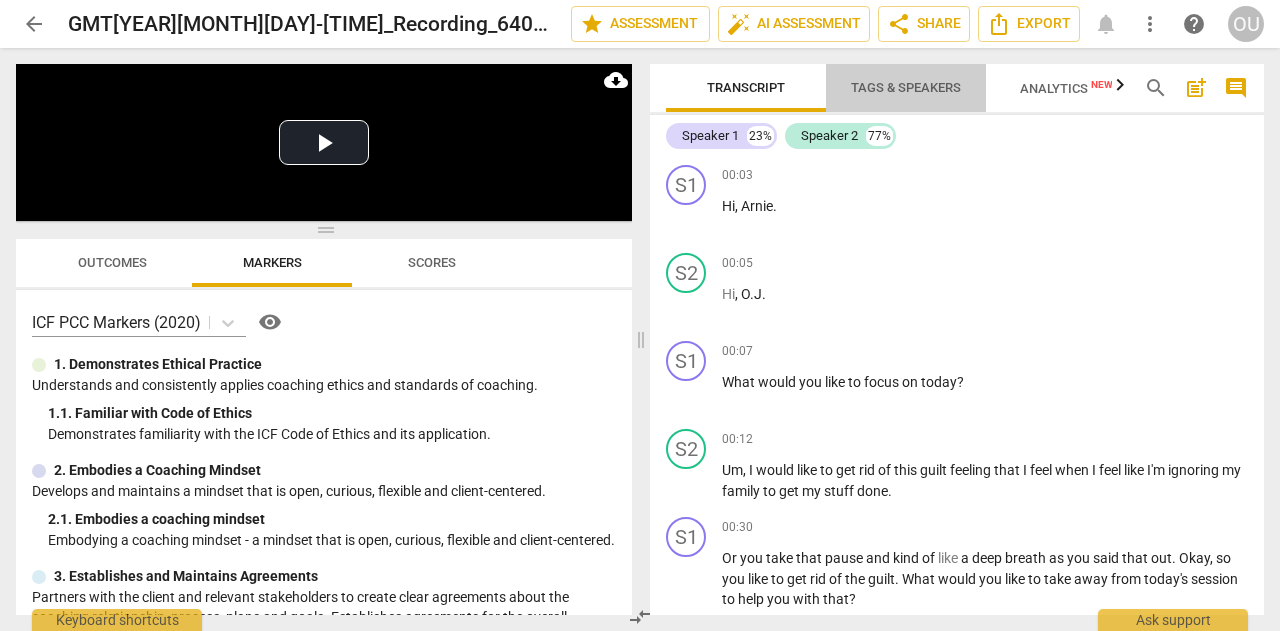 click on "Tags & Speakers" at bounding box center [906, 87] 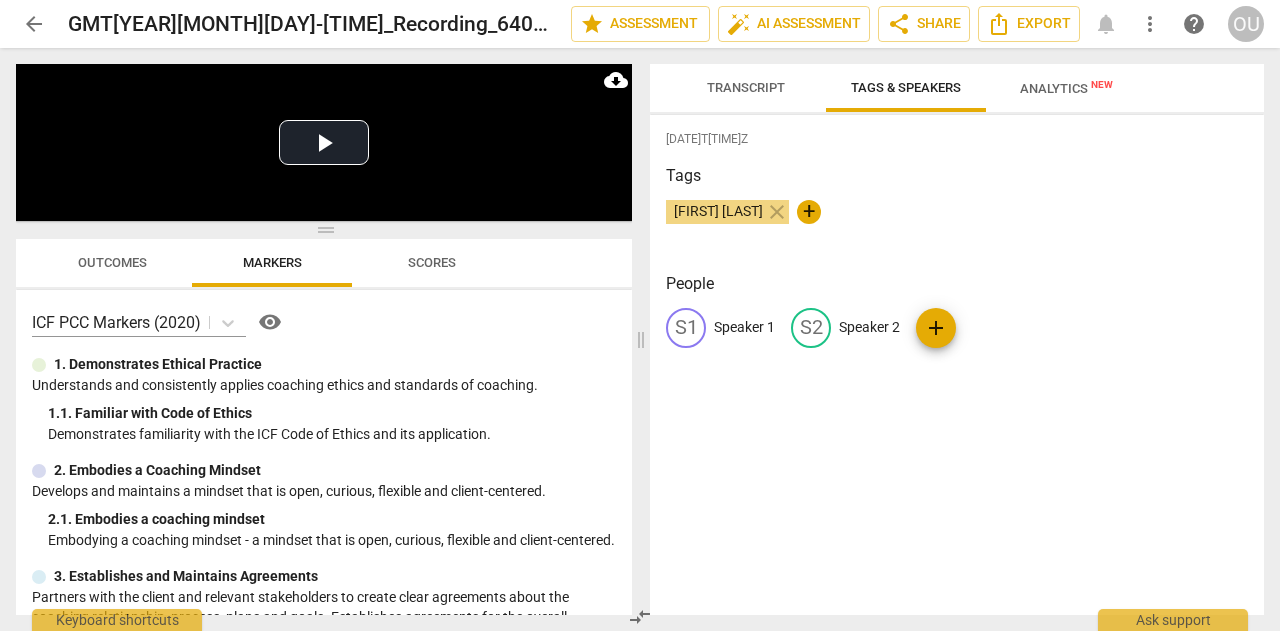 click on "Speaker 1" at bounding box center (744, 327) 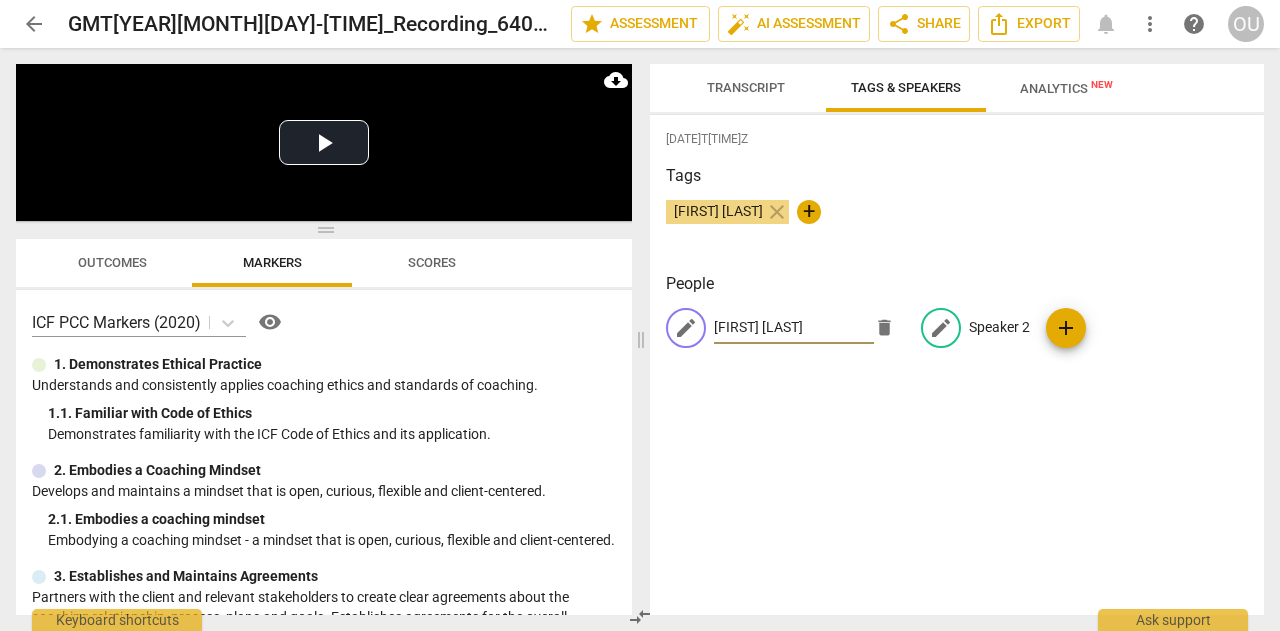 type on "[FIRST] [LAST]" 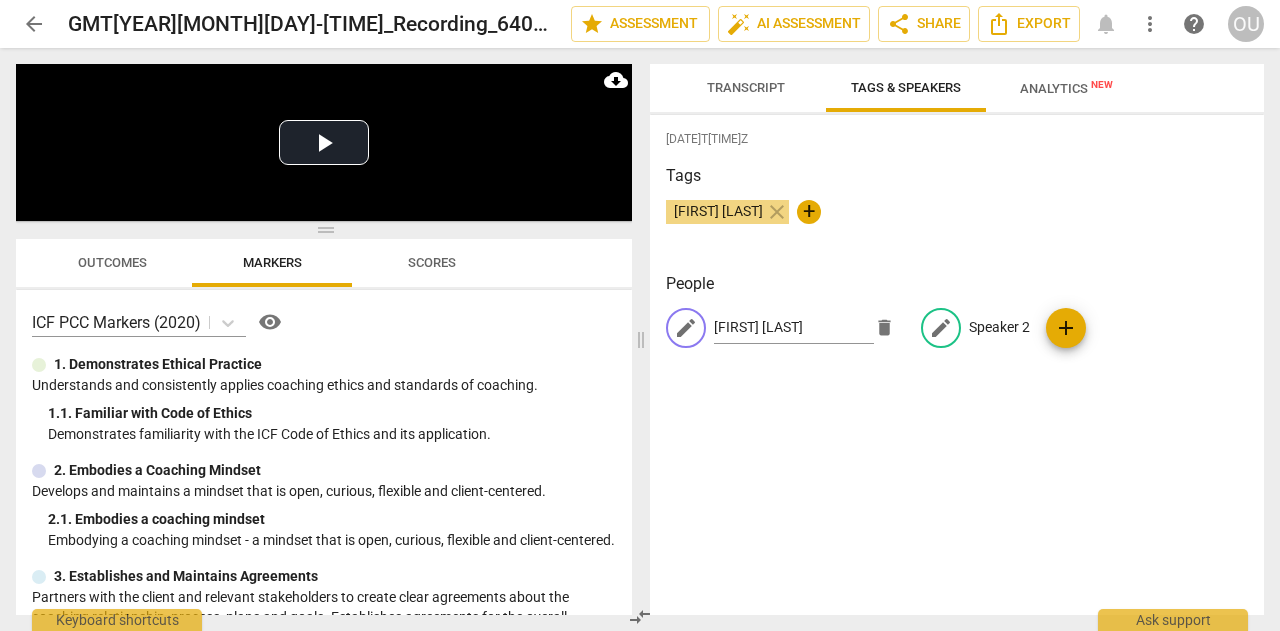 click on "Speaker 2" at bounding box center [999, 327] 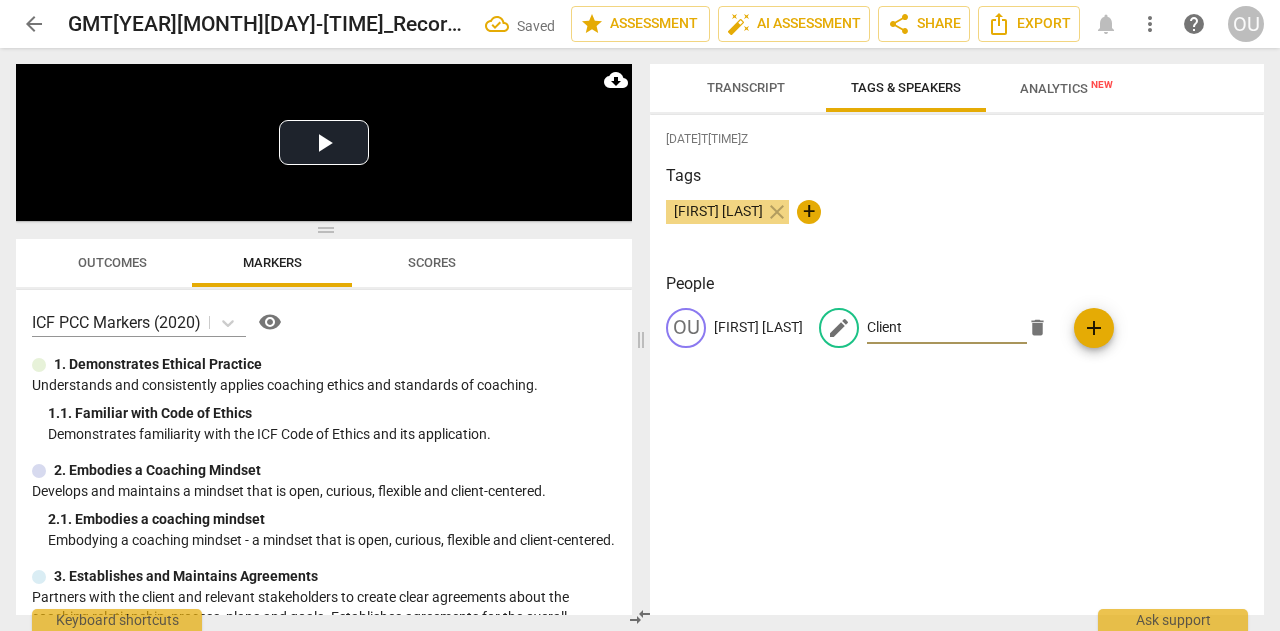 type on "Client" 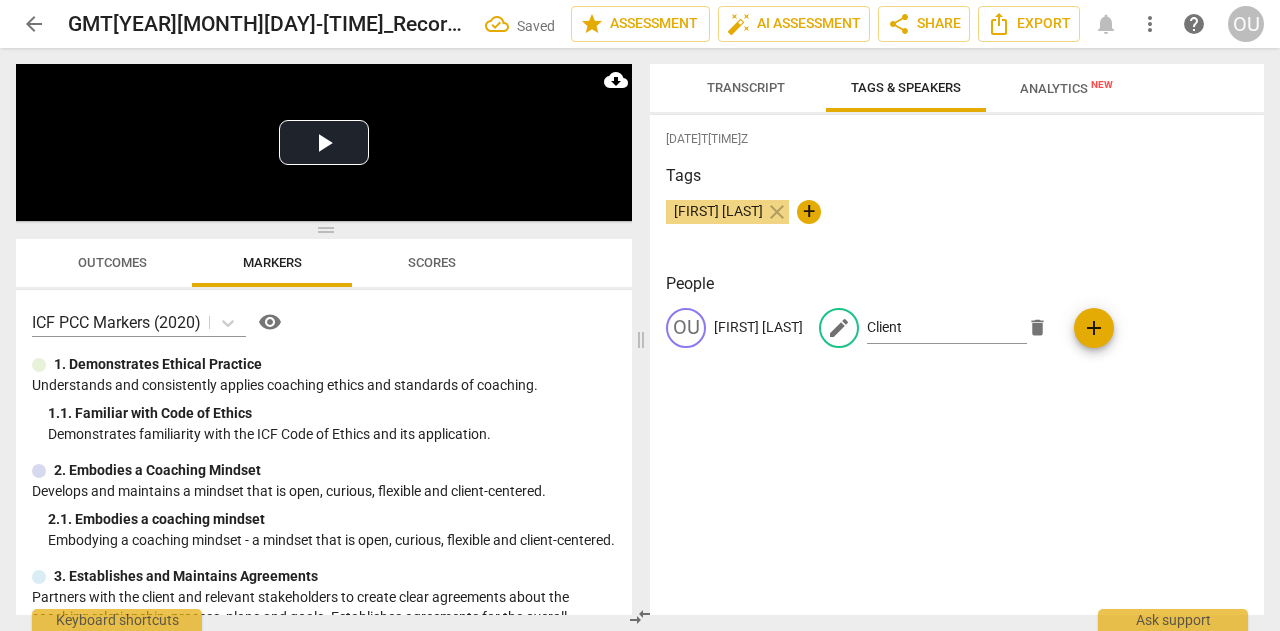 click on "2025-08-03T08:04:12Z Tags Ojonoka Usman close + People OU Ojonoka Usman edit Client delete add" at bounding box center [957, 365] 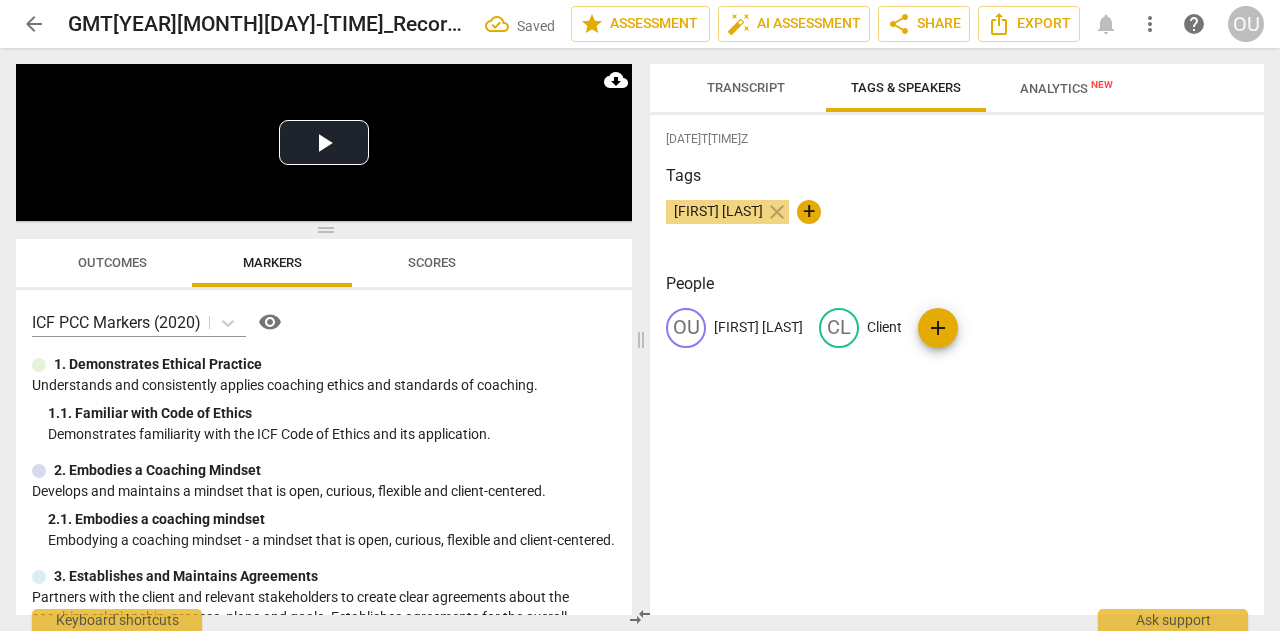 click on "Transcript" at bounding box center (746, 87) 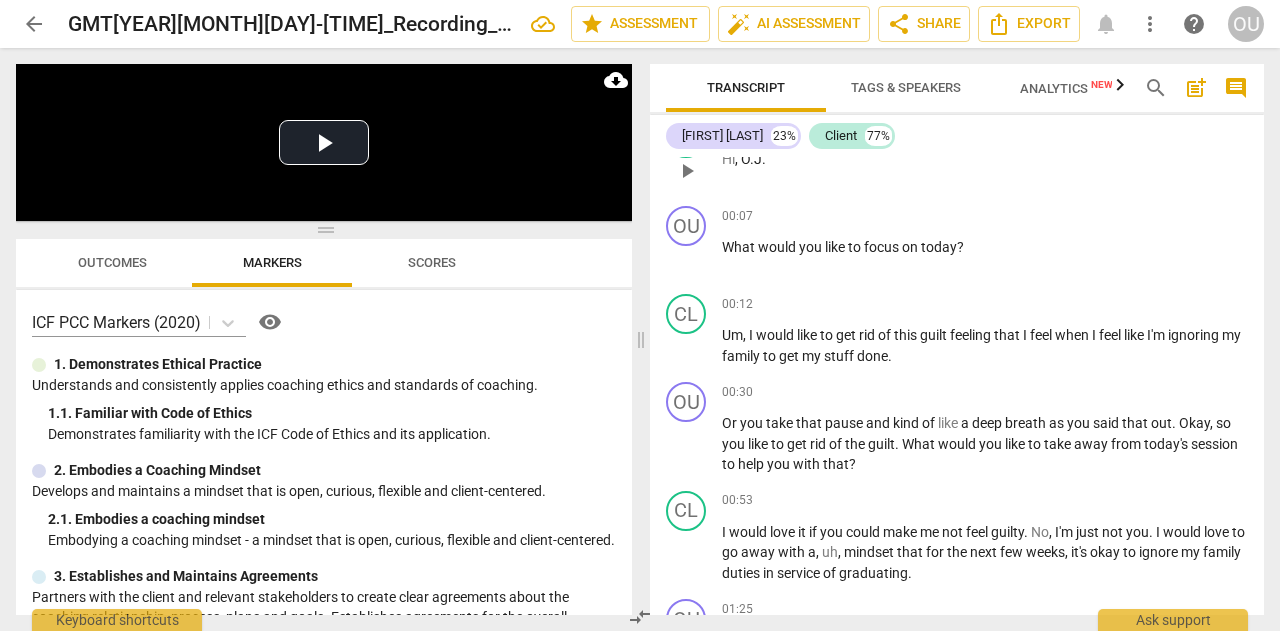 scroll, scrollTop: 136, scrollLeft: 0, axis: vertical 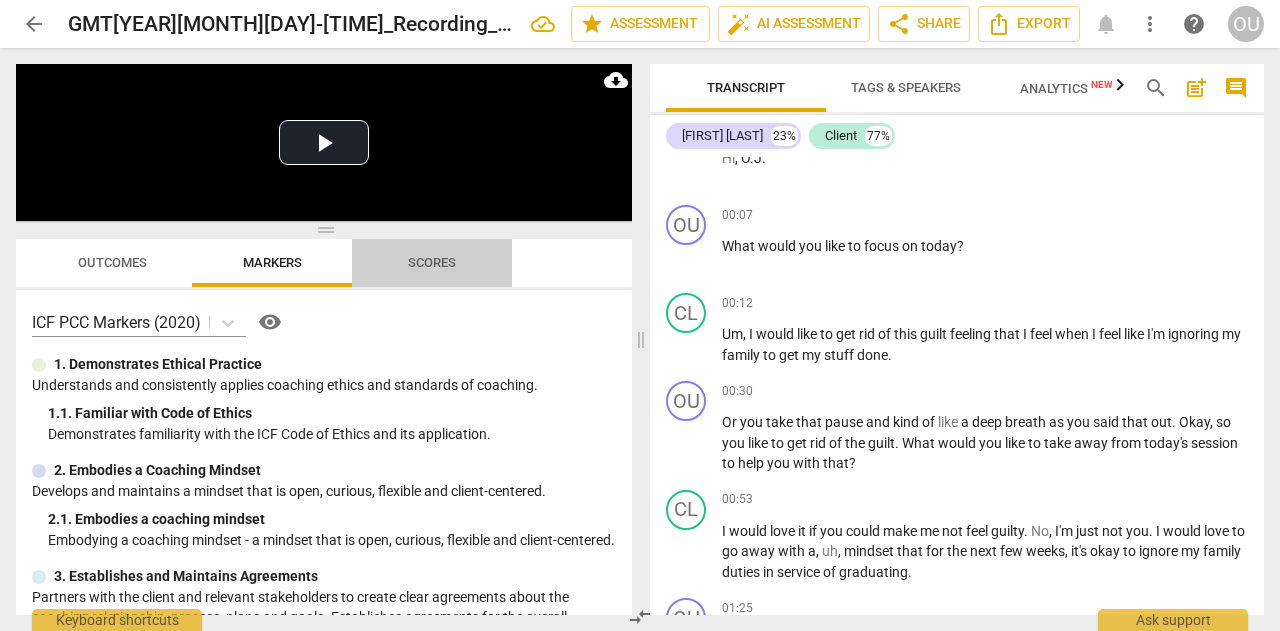 click on "Scores" at bounding box center [432, 262] 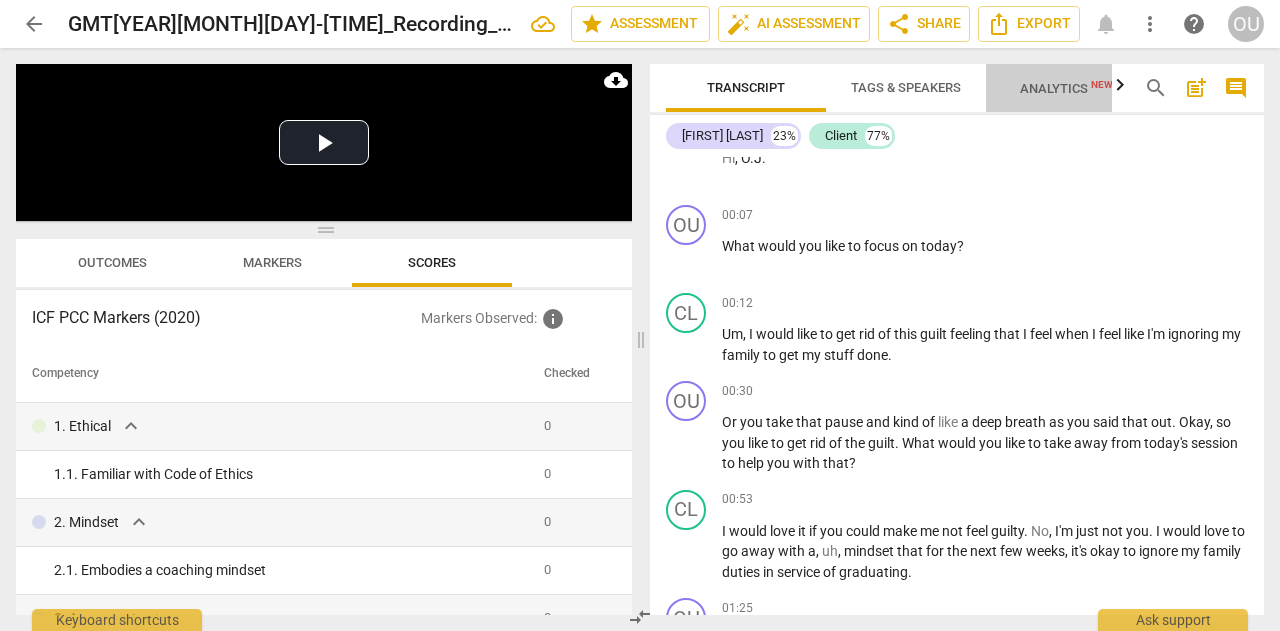 click on "Analytics   New" at bounding box center (1066, 88) 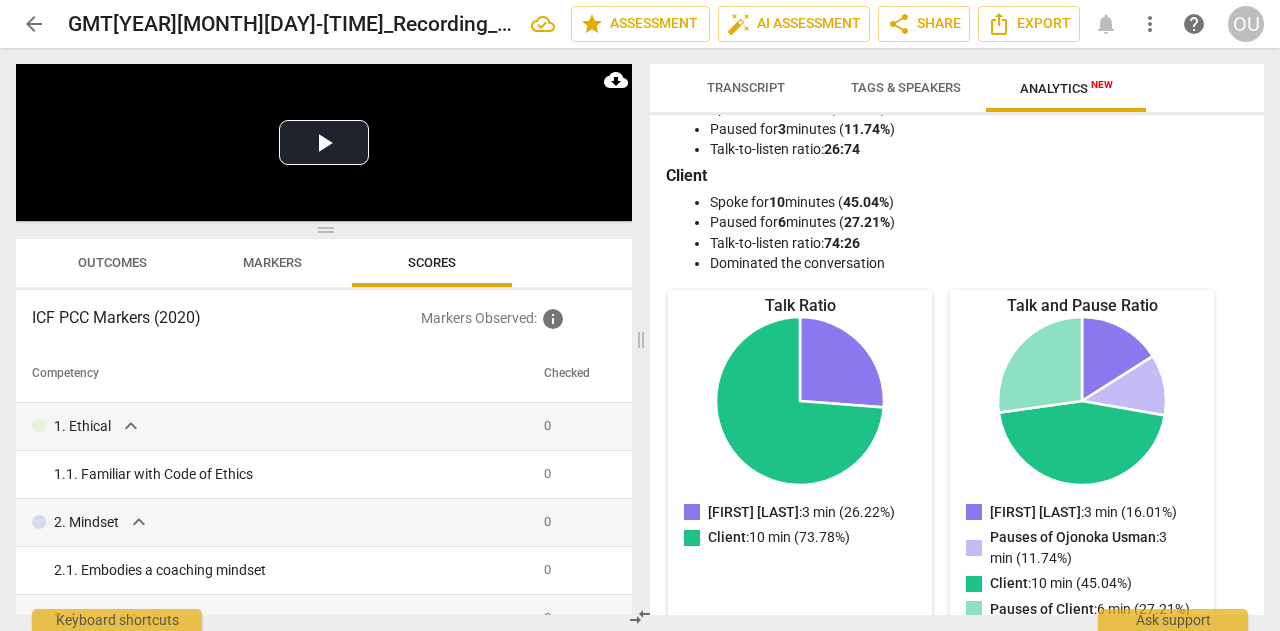 scroll, scrollTop: 60, scrollLeft: 0, axis: vertical 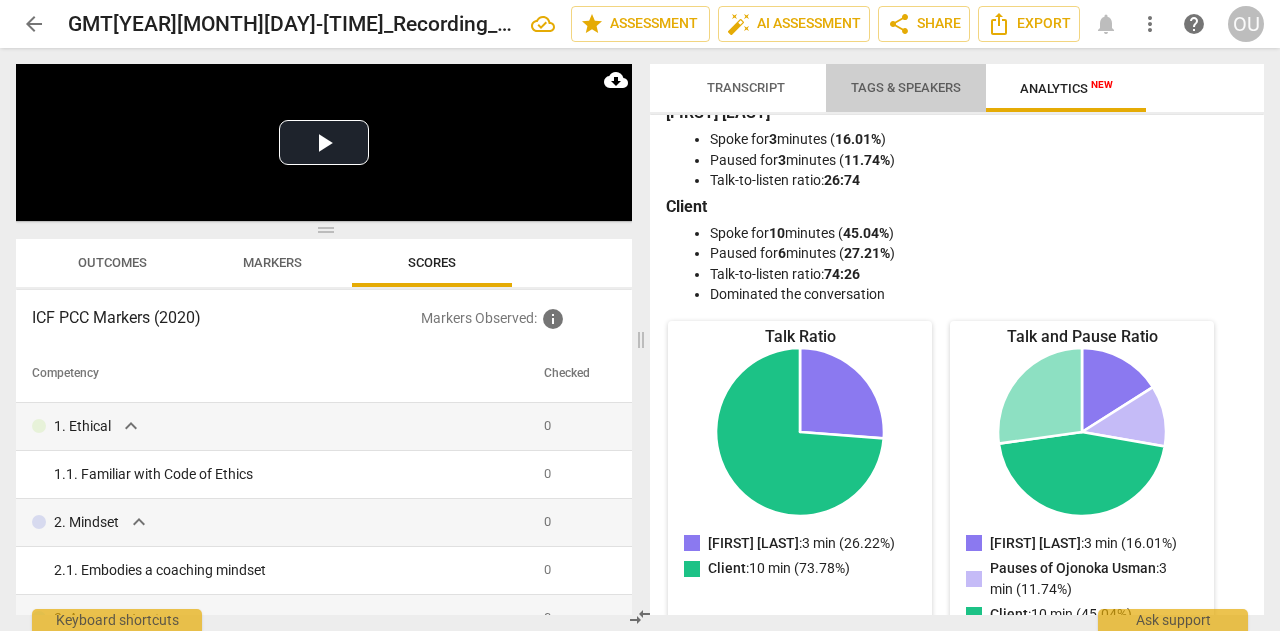 click on "Tags & Speakers" at bounding box center [906, 87] 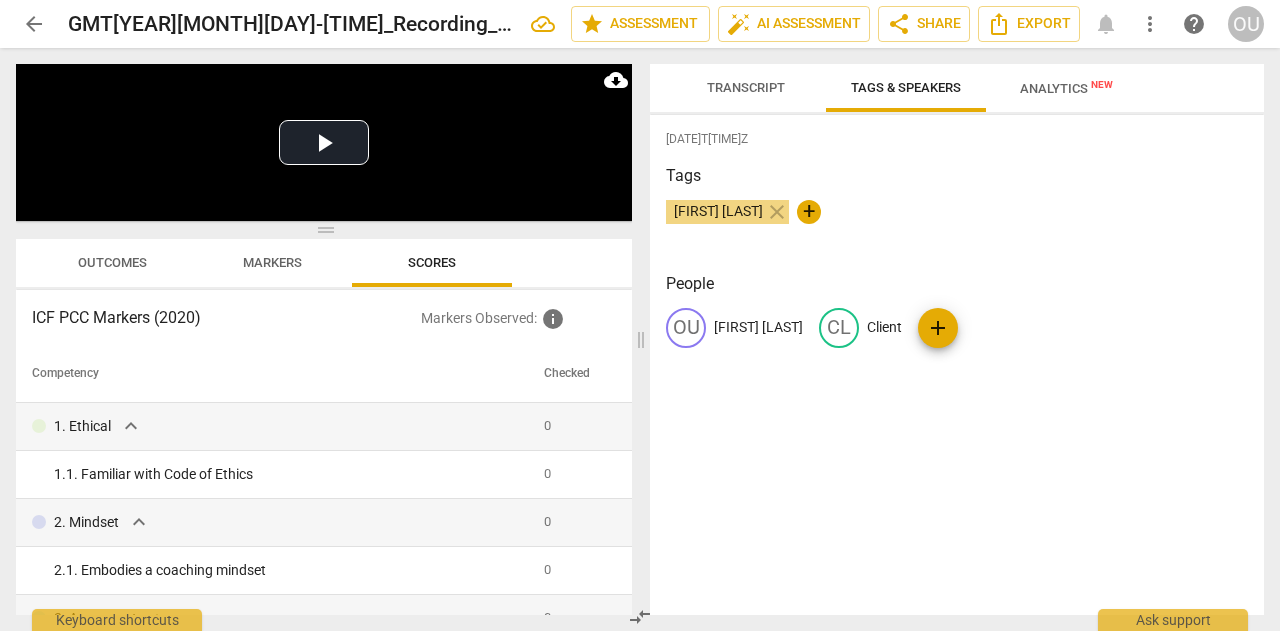 click on "Transcript" at bounding box center [746, 87] 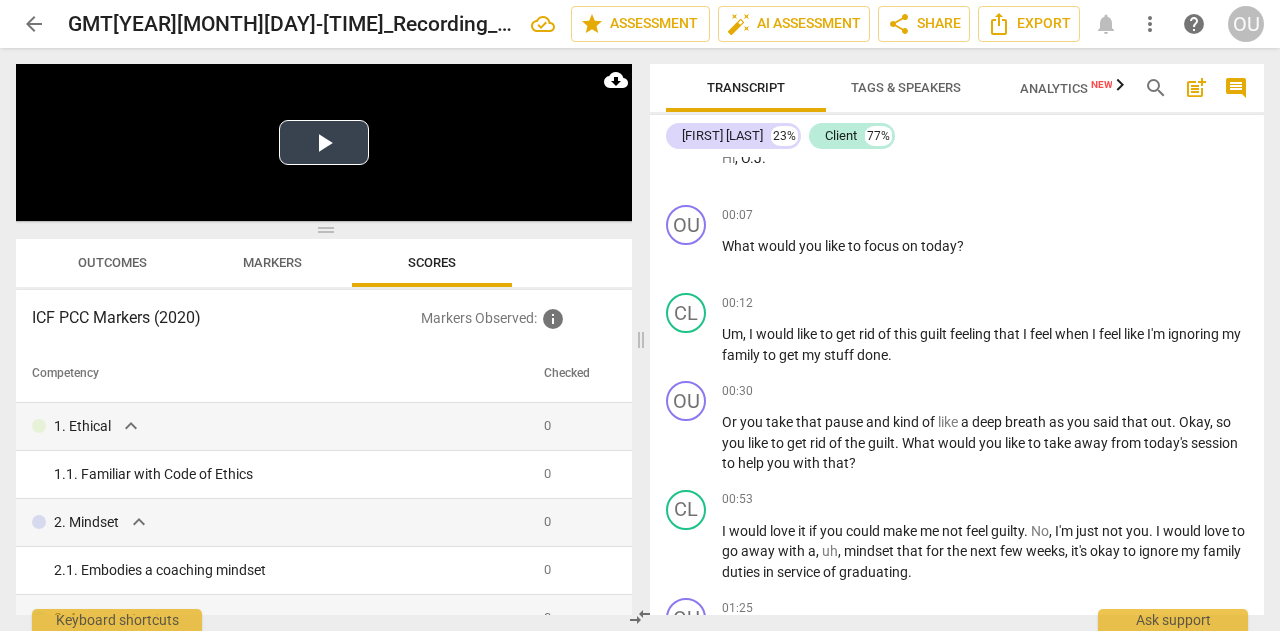 click on "Play Video" at bounding box center [324, 142] 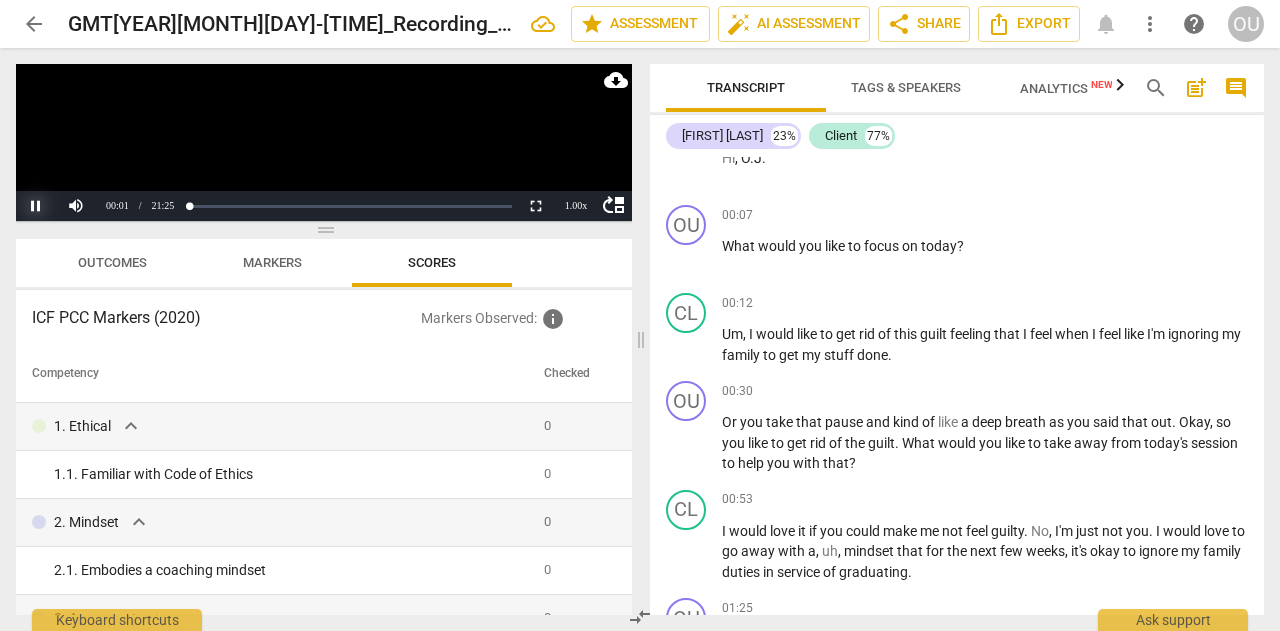 click on "Pause" at bounding box center (36, 206) 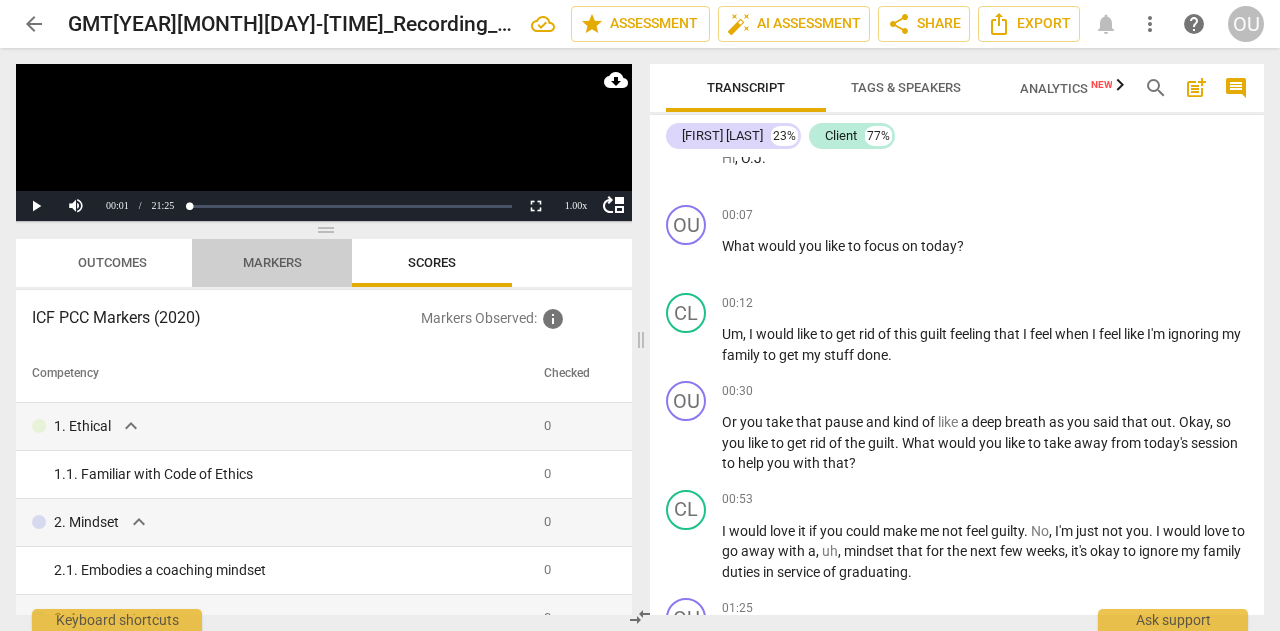 click on "Markers" at bounding box center (272, 263) 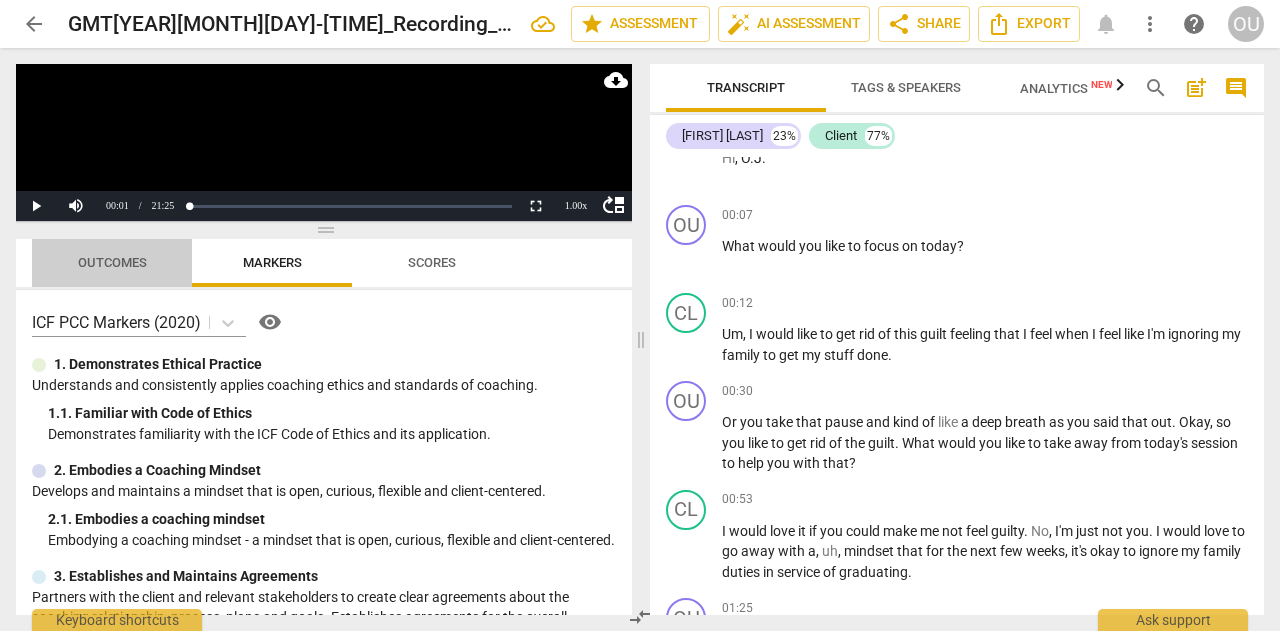 click on "Outcomes" at bounding box center (112, 262) 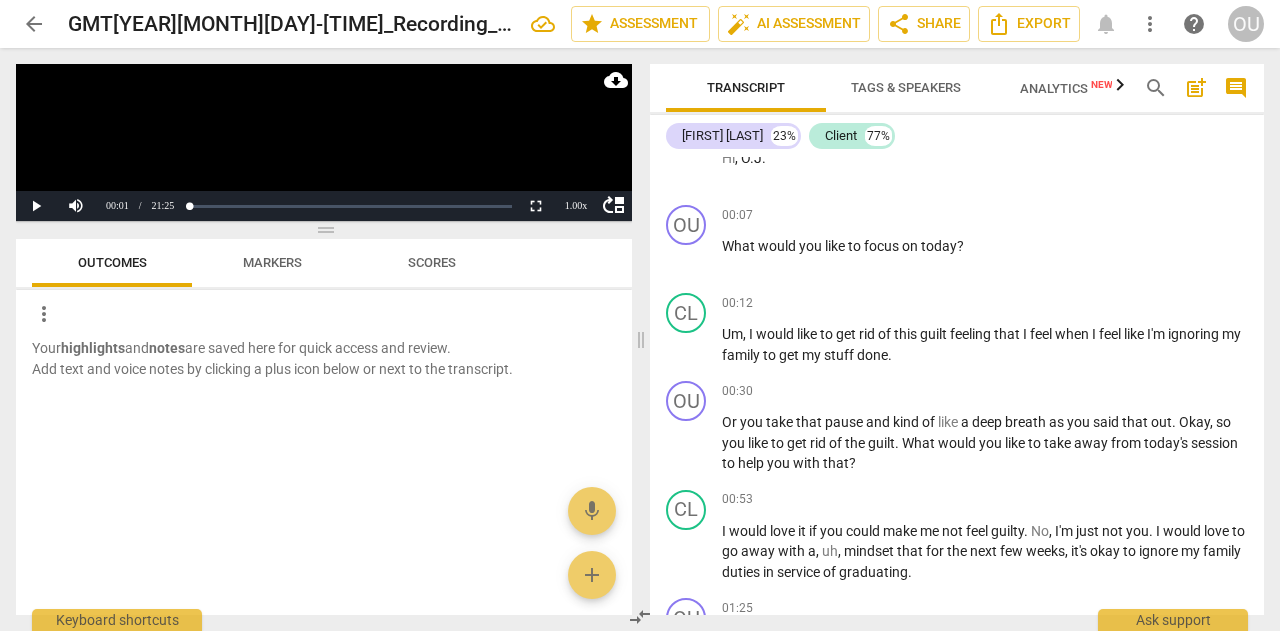 click on "Scores" at bounding box center [432, 262] 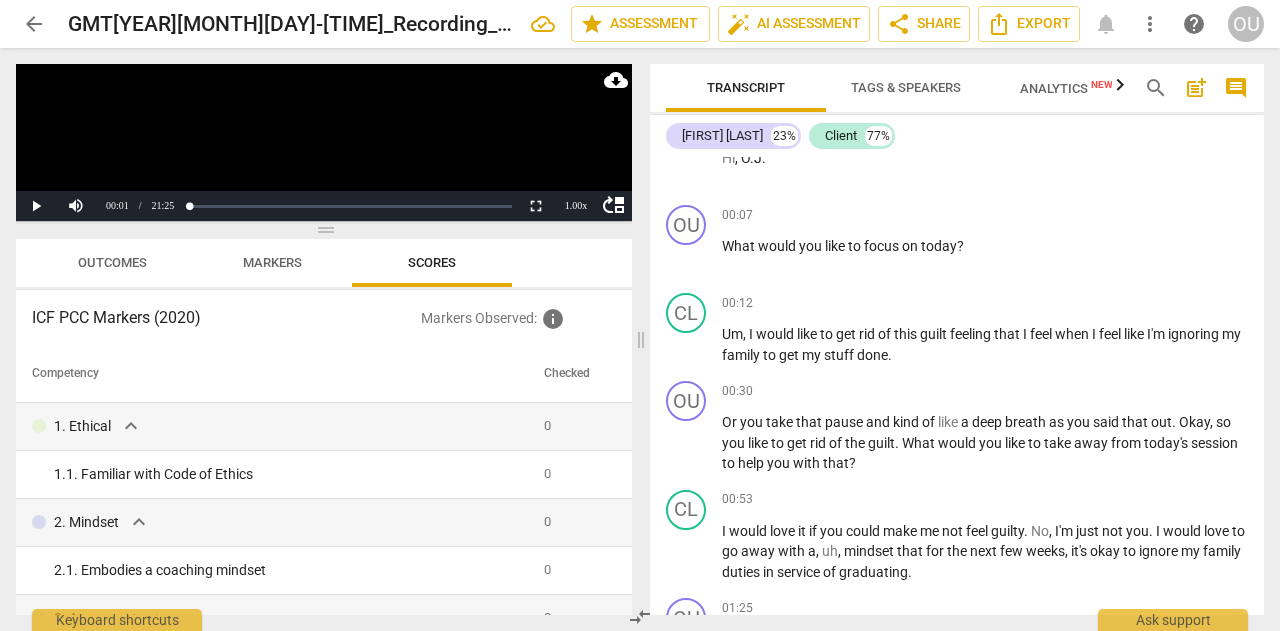 click on "more_vert" at bounding box center [1150, 24] 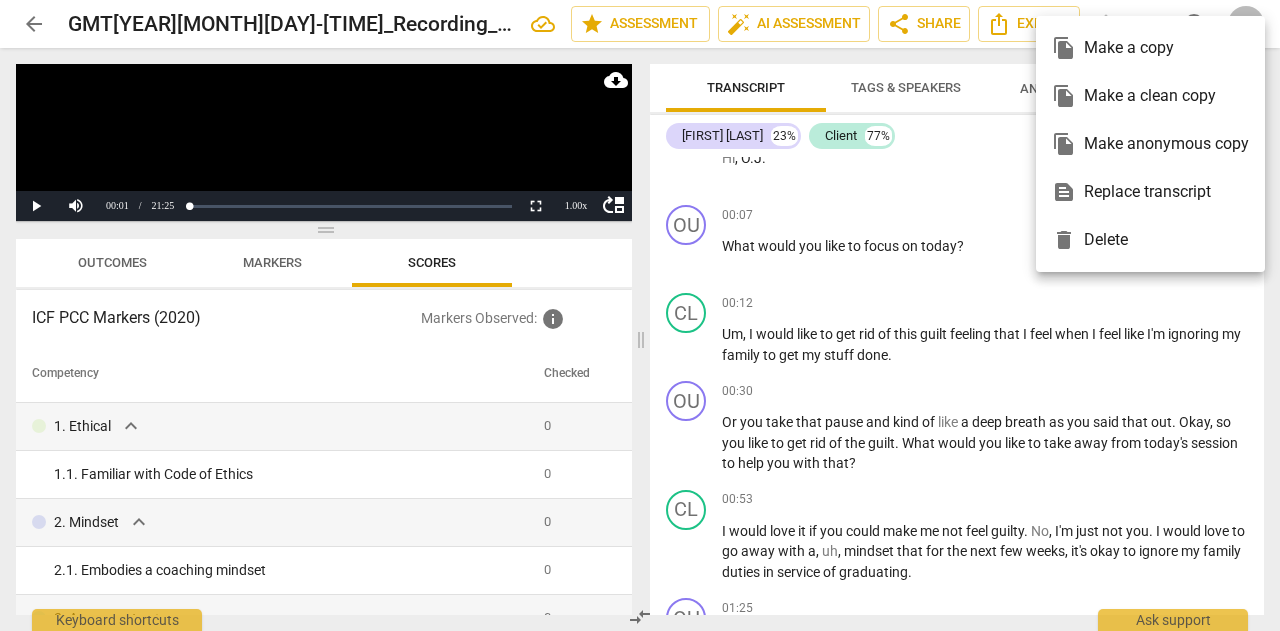 click at bounding box center [640, 315] 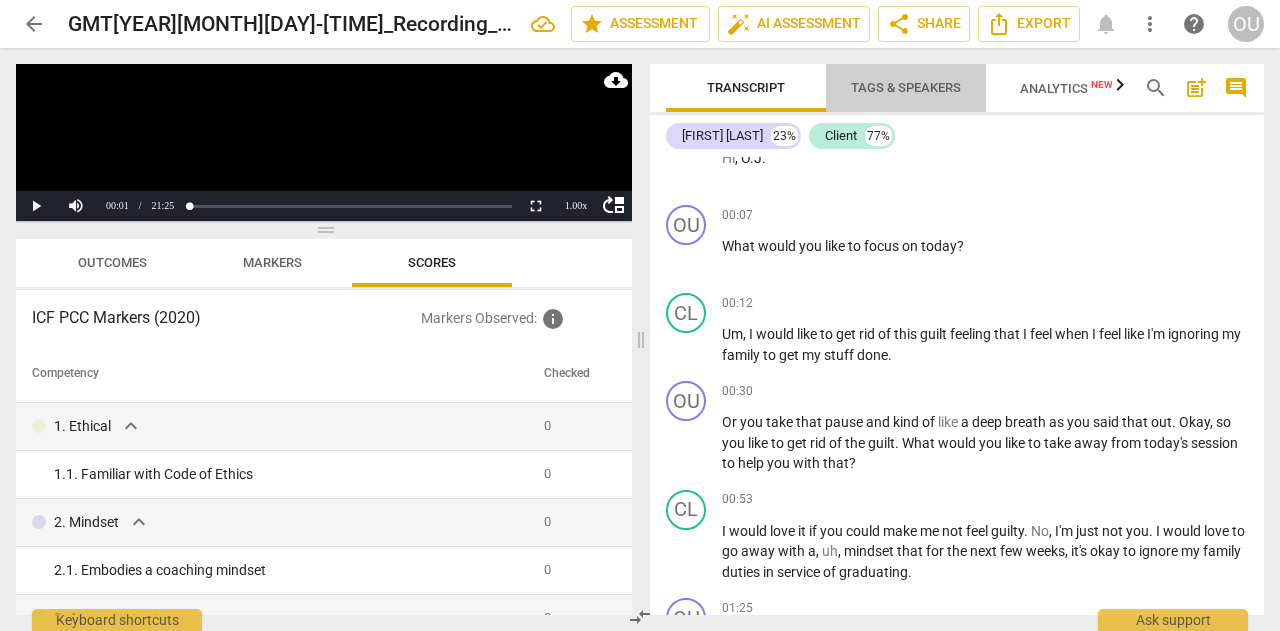 click on "Tags & Speakers" at bounding box center [906, 87] 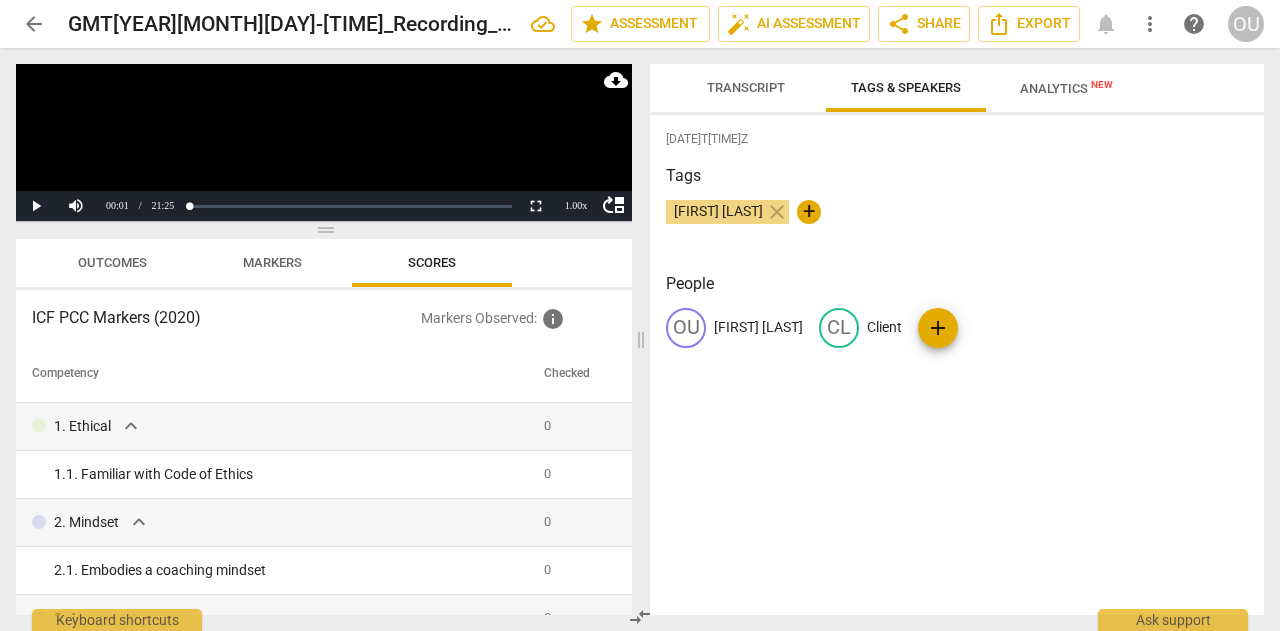 click on "Analytics   New" at bounding box center (1066, 88) 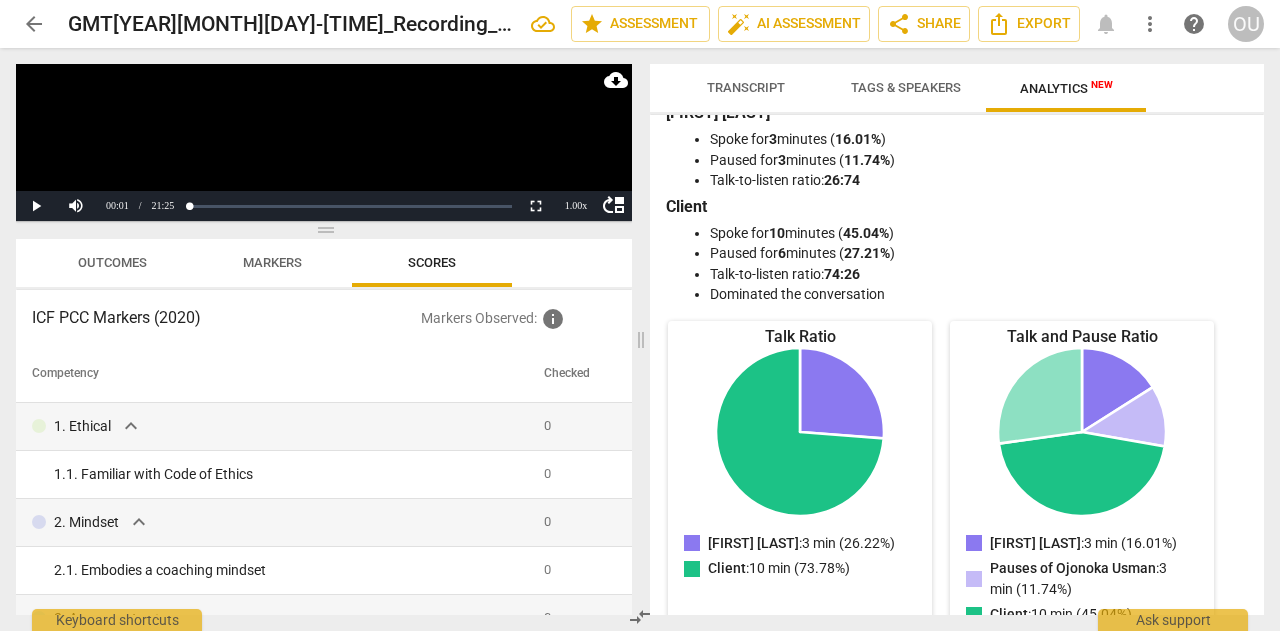scroll, scrollTop: 0, scrollLeft: 0, axis: both 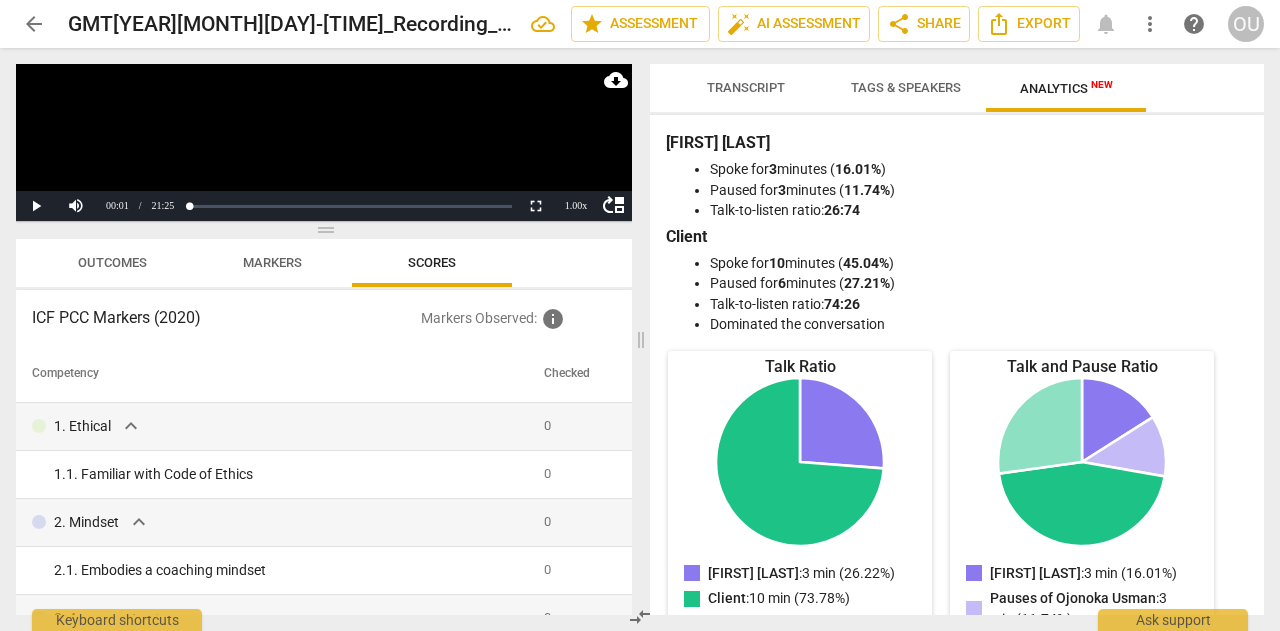 click on "Transcript" at bounding box center [746, 87] 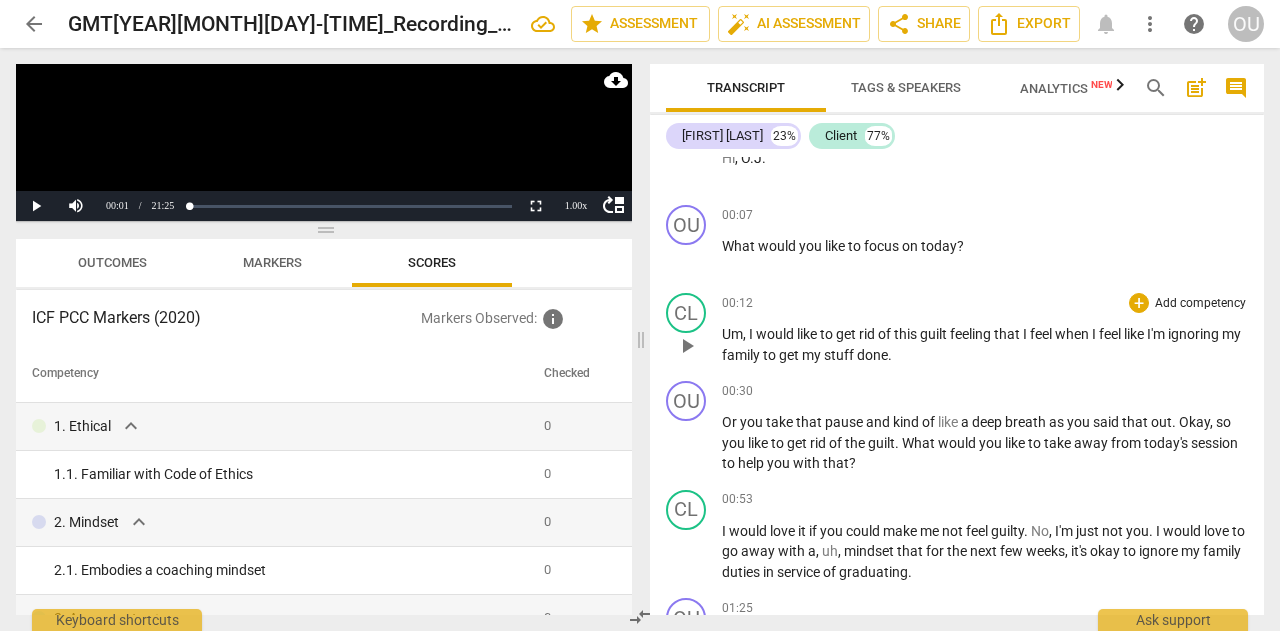 scroll, scrollTop: 0, scrollLeft: 0, axis: both 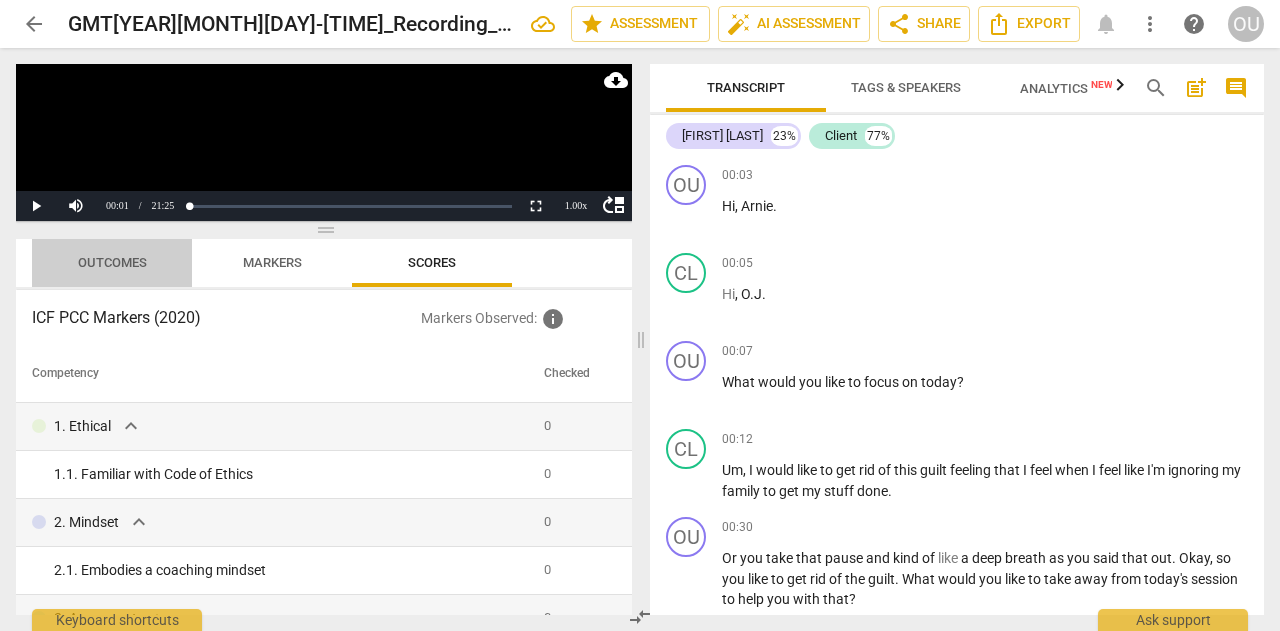 click on "Outcomes" at bounding box center (112, 262) 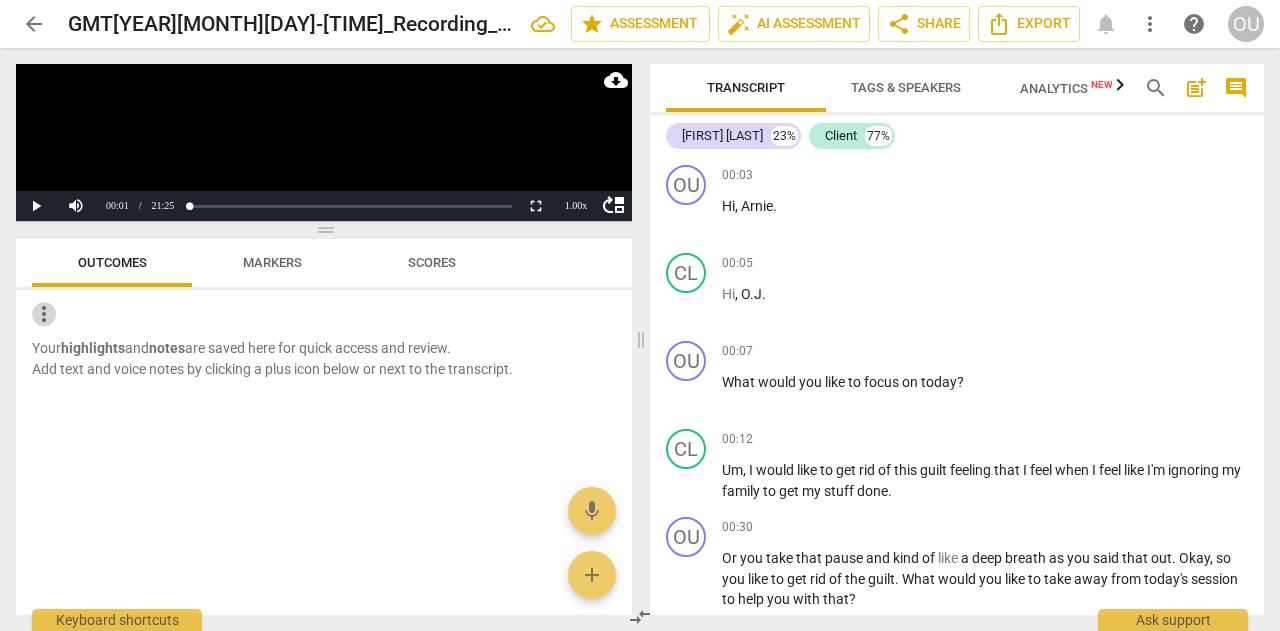 click on "more_vert" at bounding box center [44, 314] 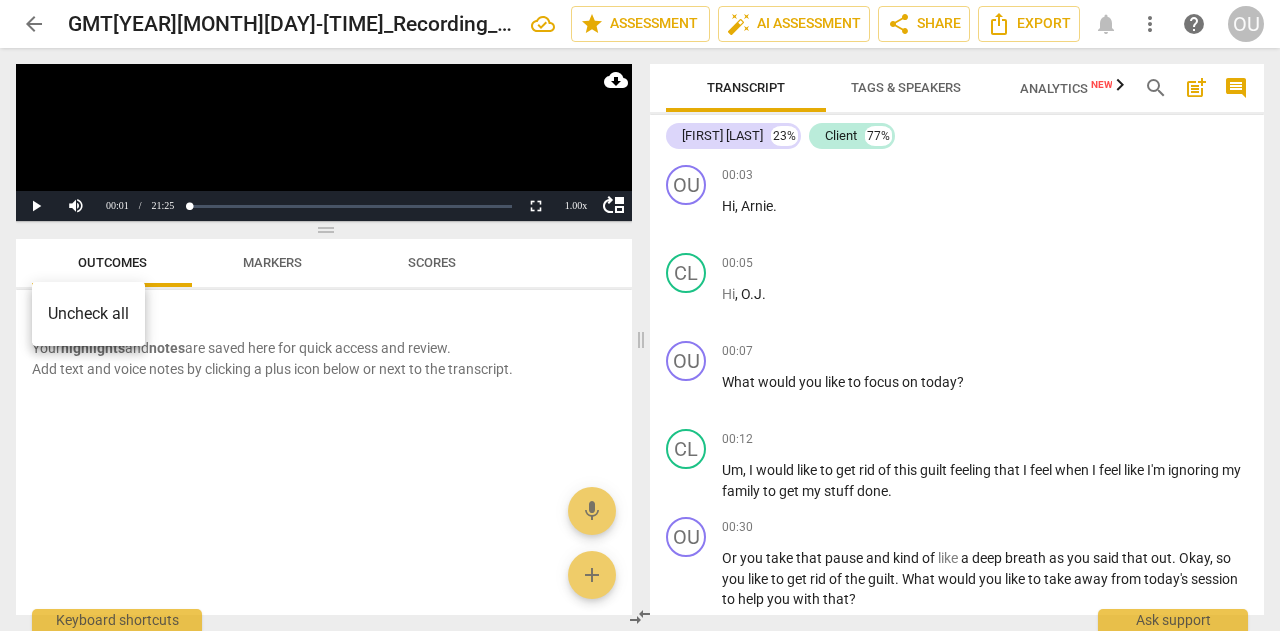click at bounding box center [640, 315] 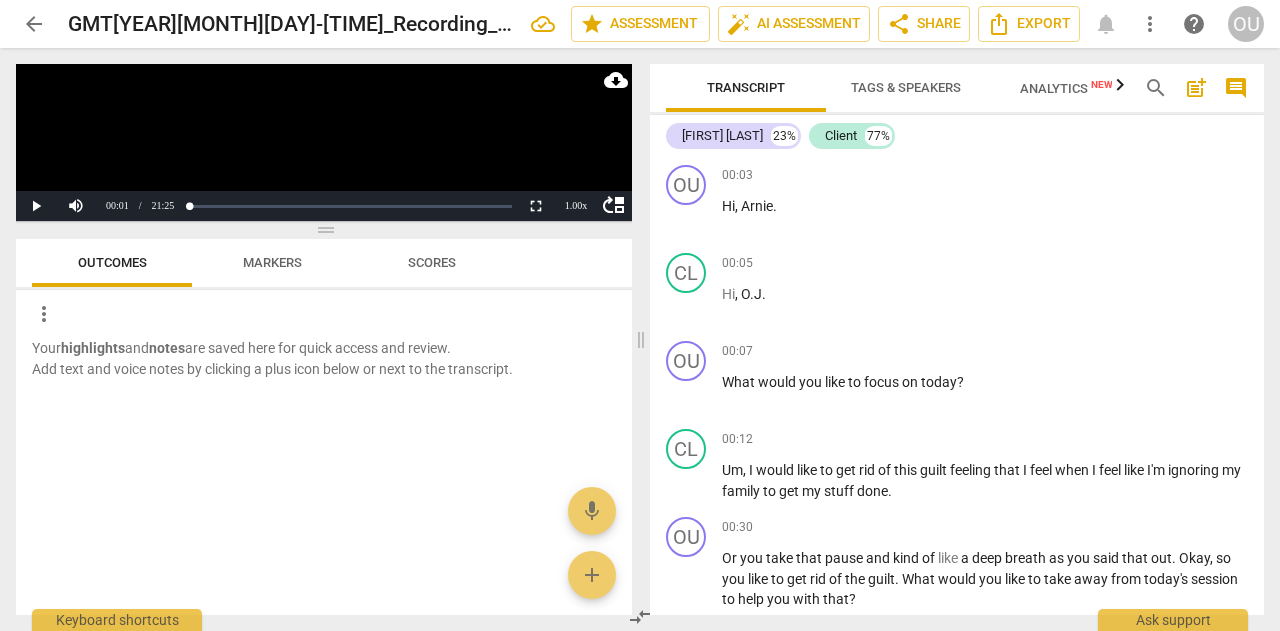 click on "Markers" at bounding box center [272, 262] 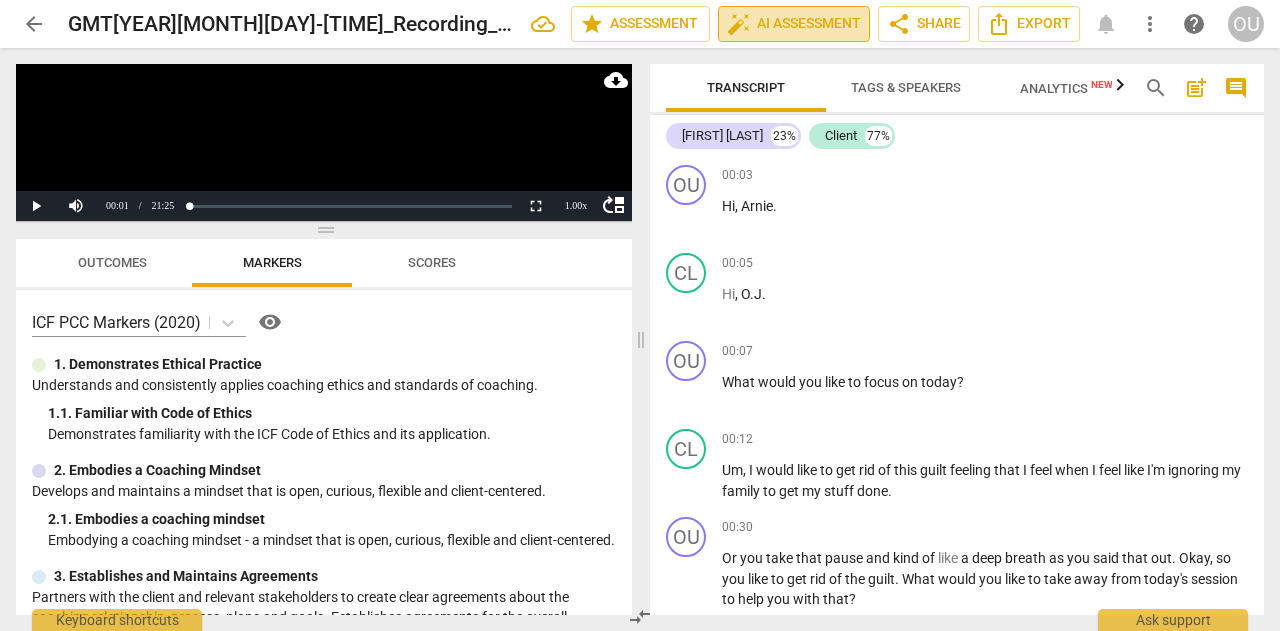 click on "auto_fix_high    AI Assessment" at bounding box center [794, 24] 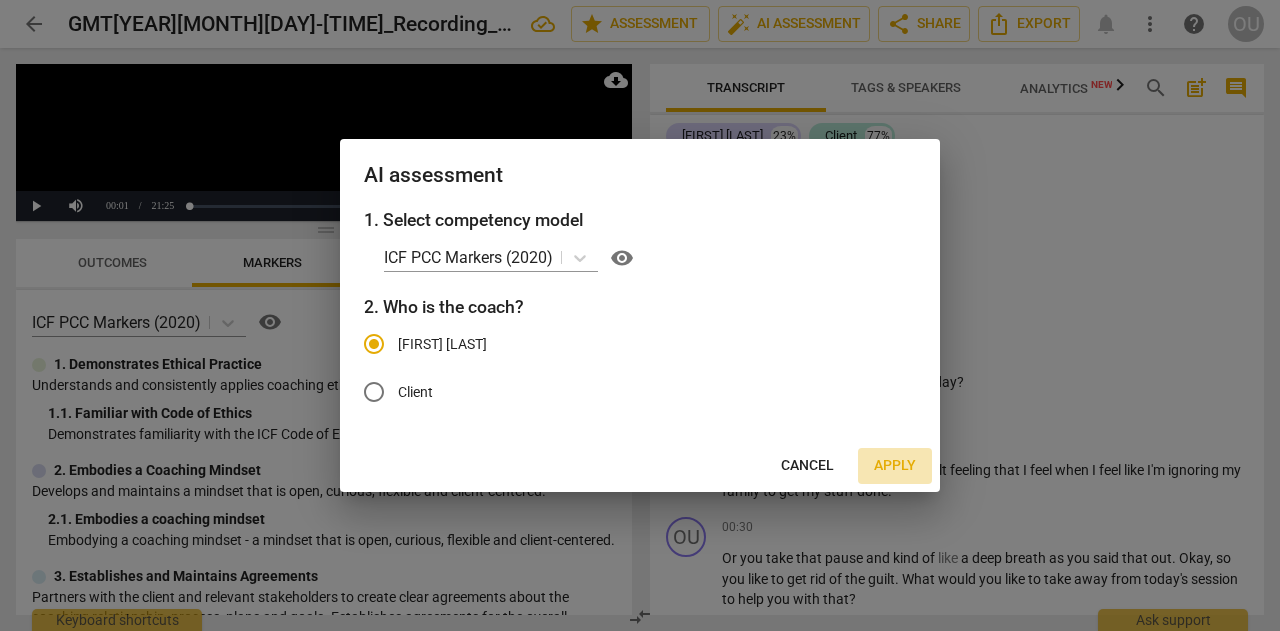 click on "Apply" at bounding box center [895, 466] 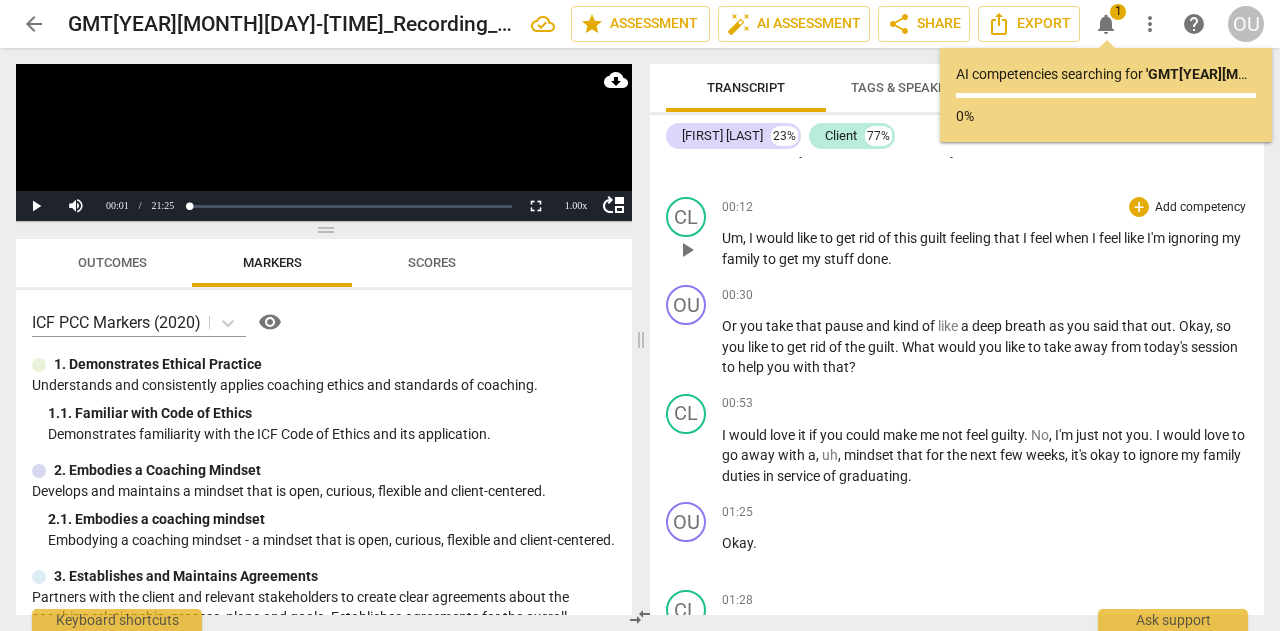scroll, scrollTop: 233, scrollLeft: 0, axis: vertical 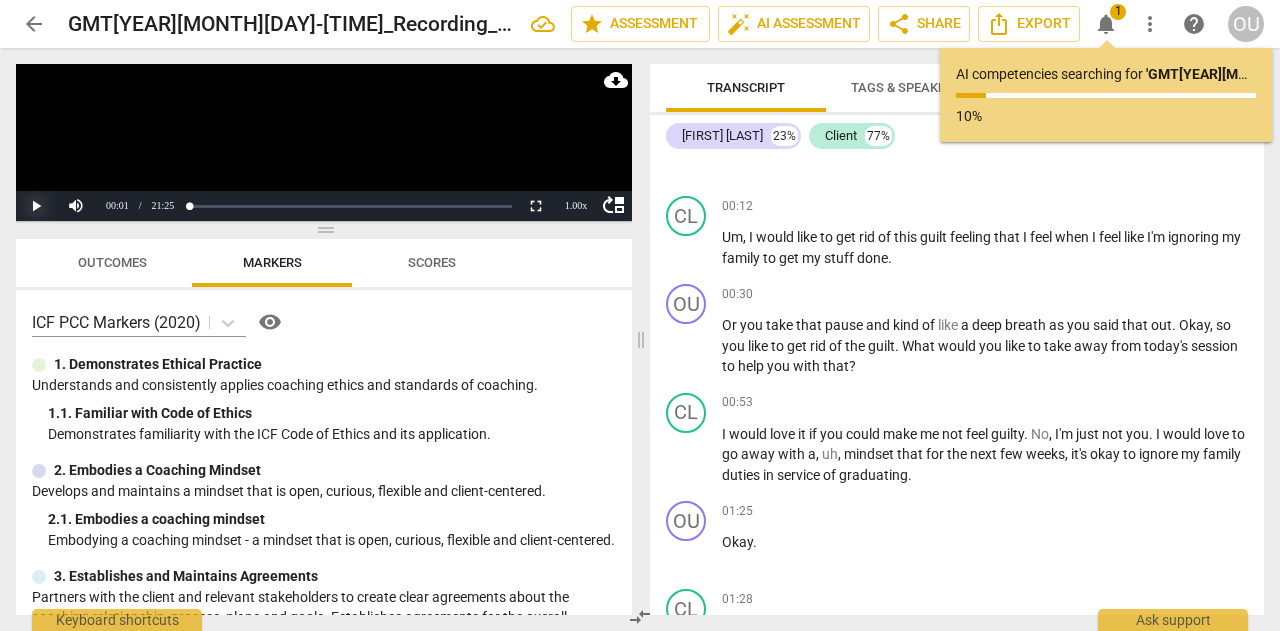 click on "Play" at bounding box center (36, 206) 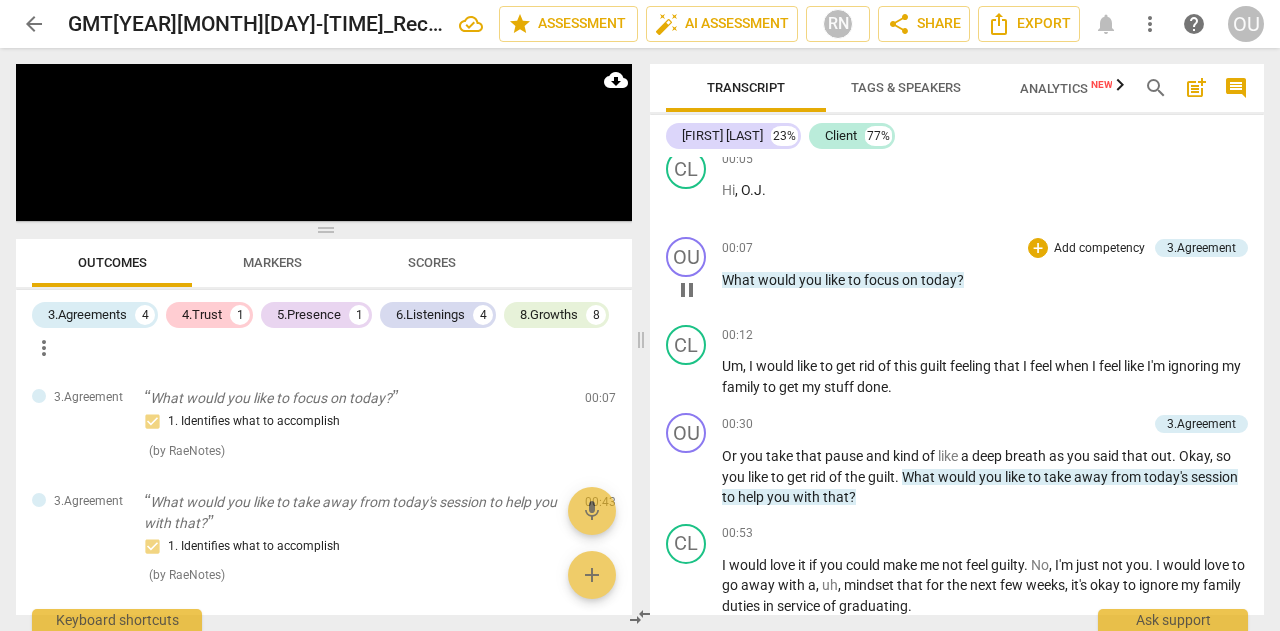scroll, scrollTop: 106, scrollLeft: 0, axis: vertical 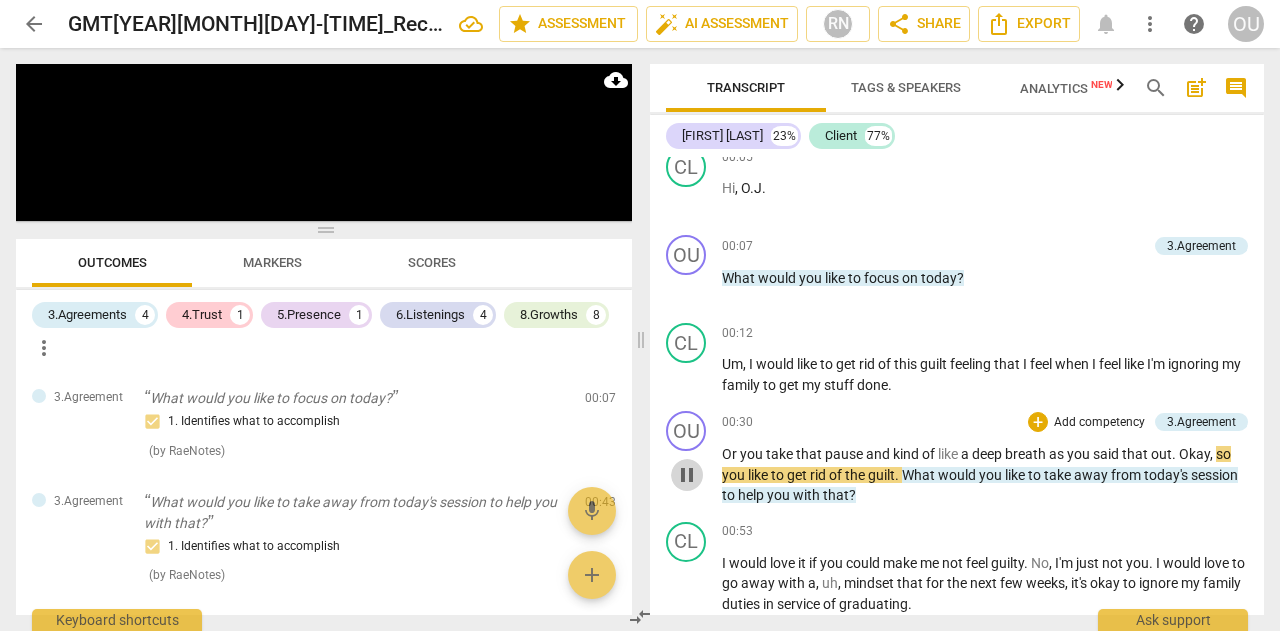 click on "pause" at bounding box center (687, 475) 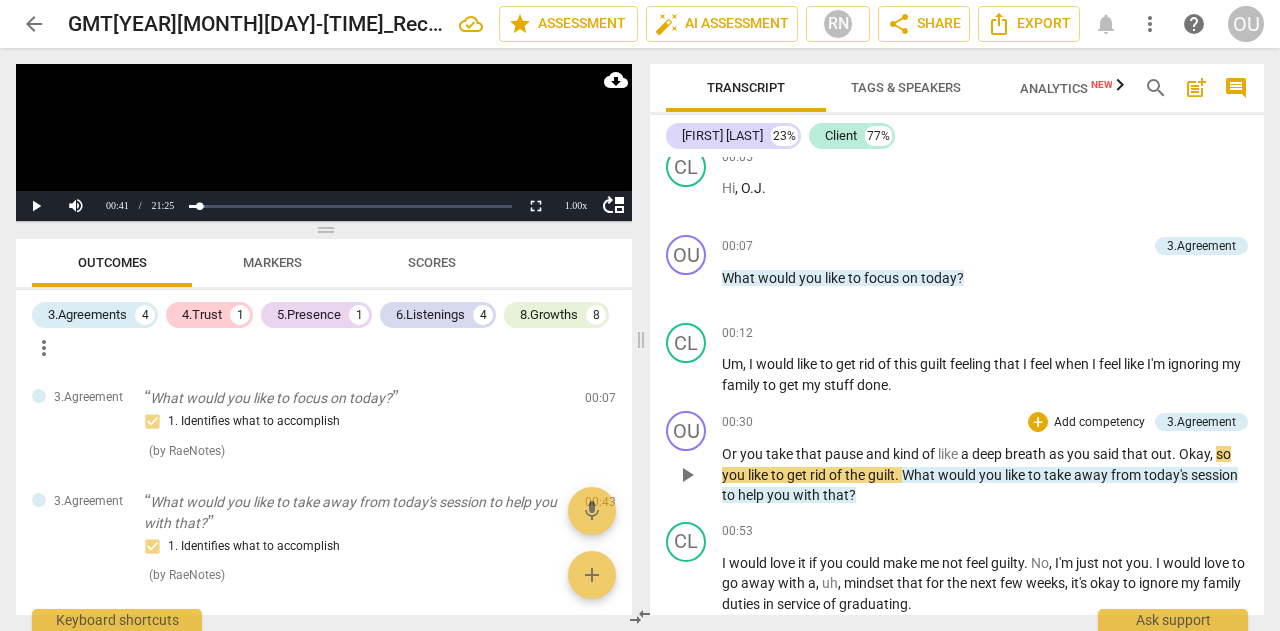 click on "Or" at bounding box center [731, 454] 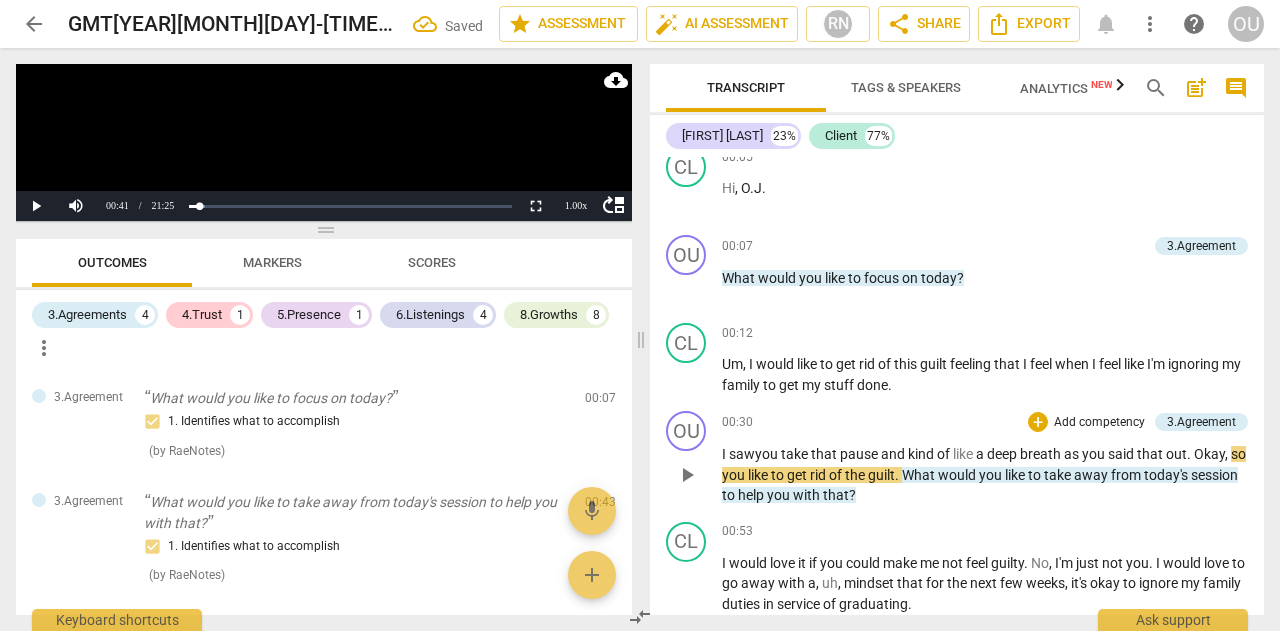 click on "play_arrow" at bounding box center [687, 475] 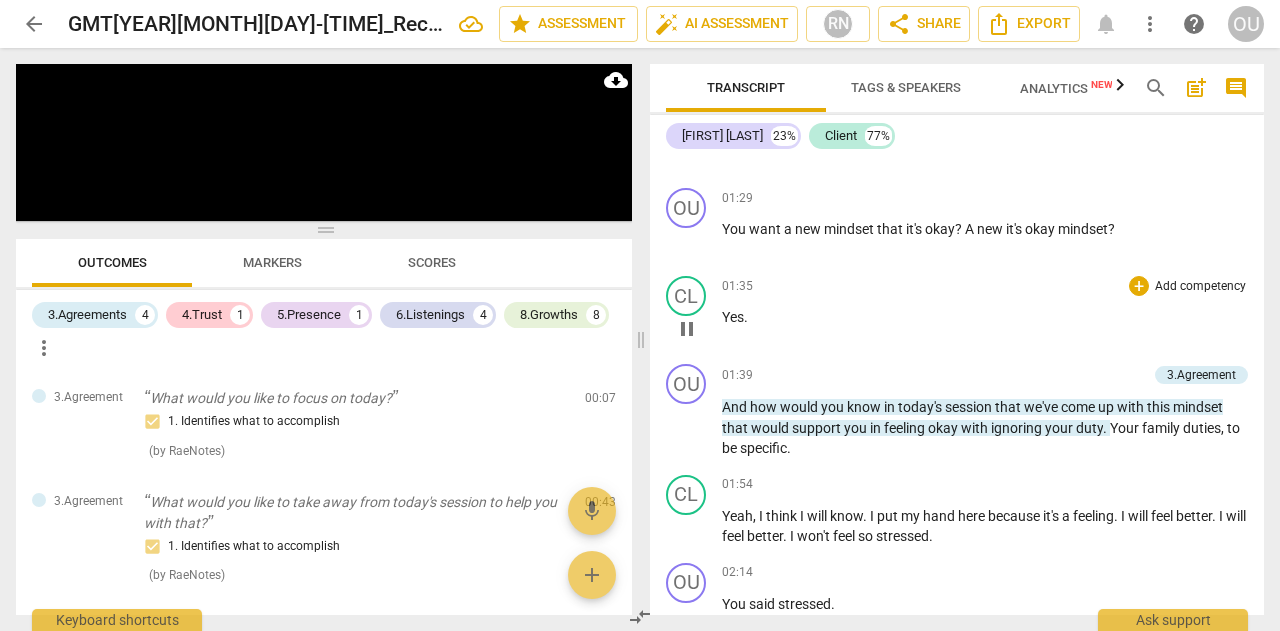 scroll, scrollTop: 1250, scrollLeft: 0, axis: vertical 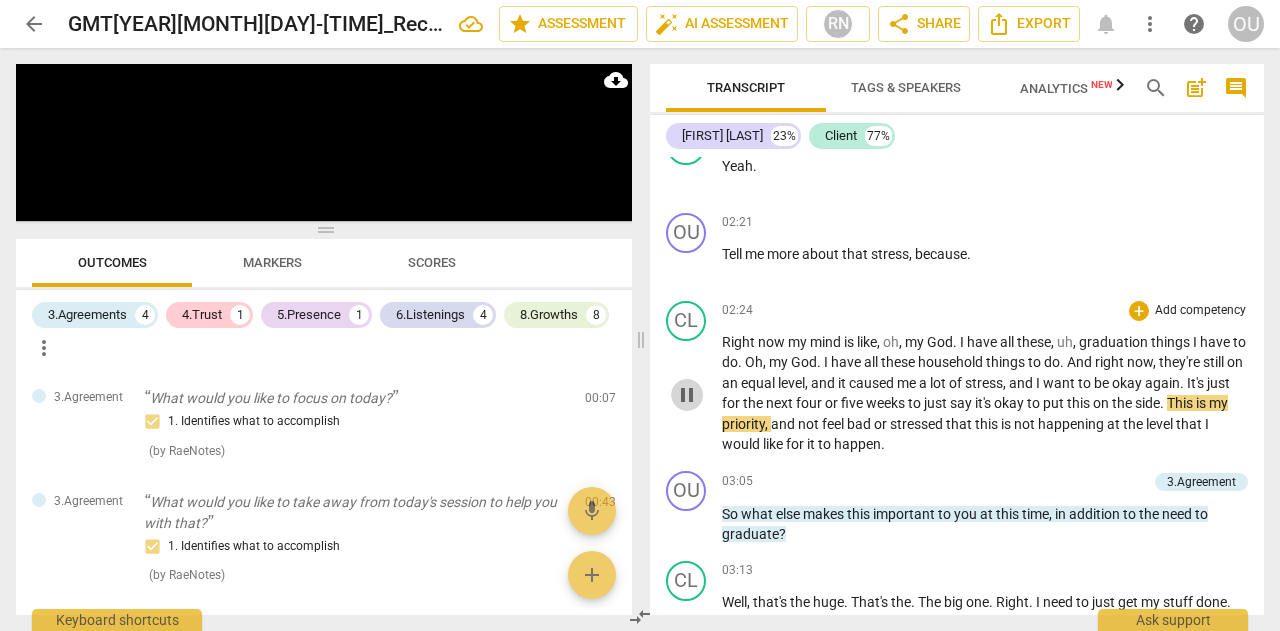 click on "pause" at bounding box center (687, 395) 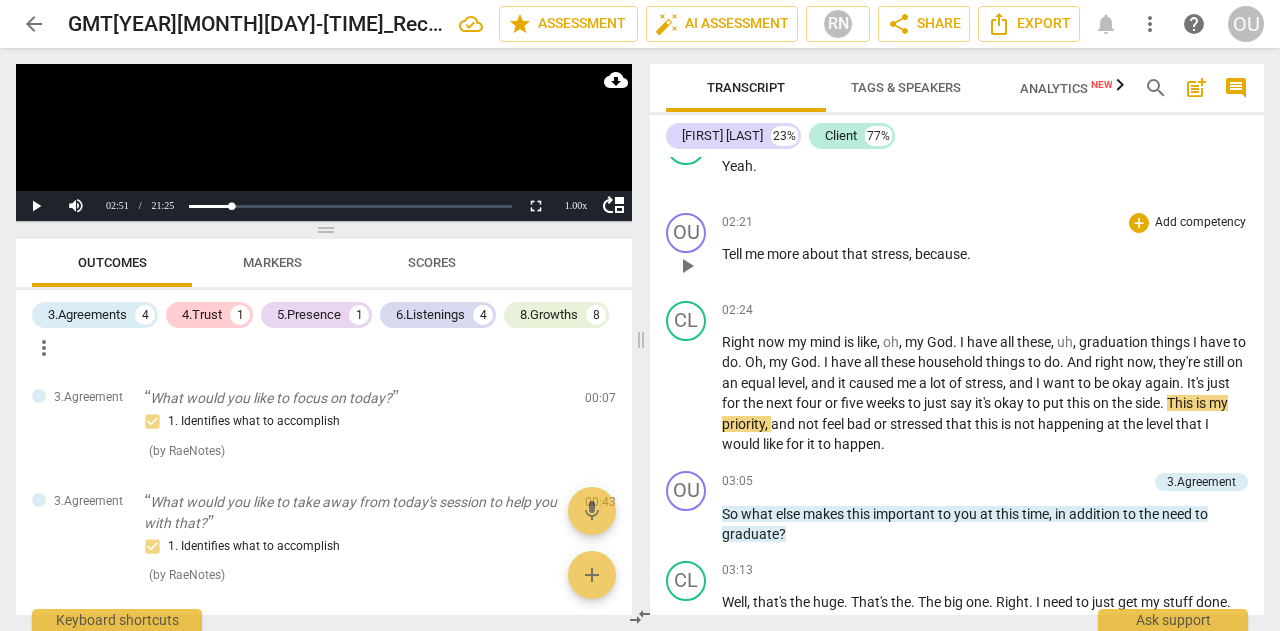 click on "because" at bounding box center (941, 254) 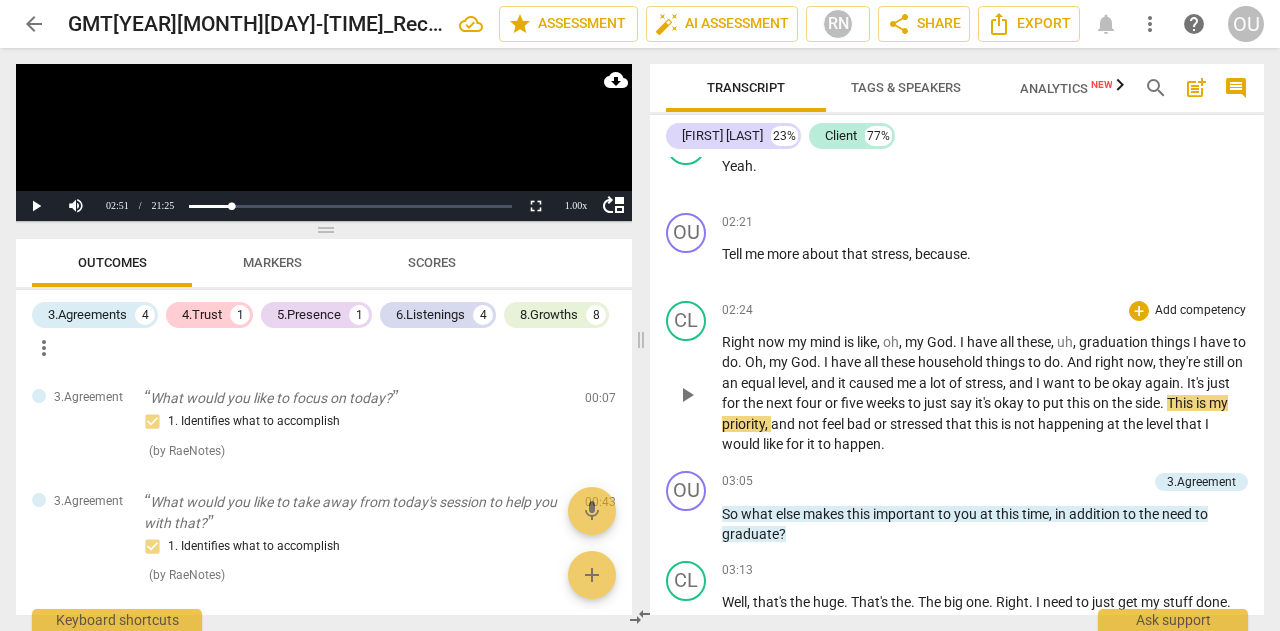 click on "Right" at bounding box center [740, 342] 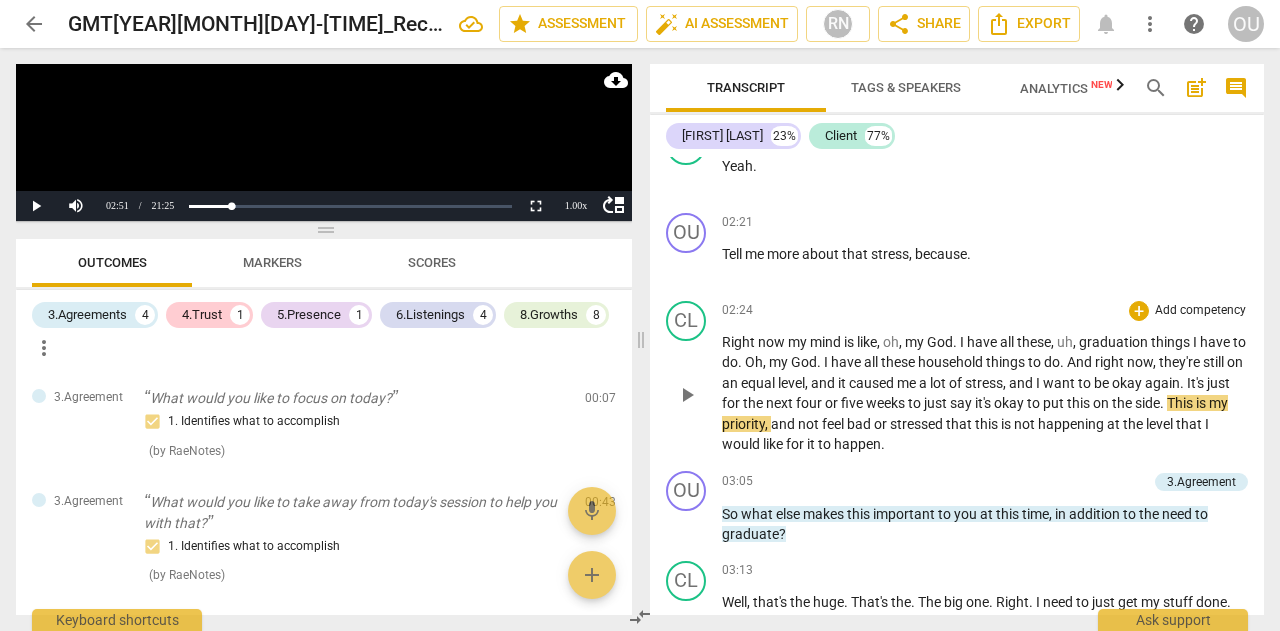 type 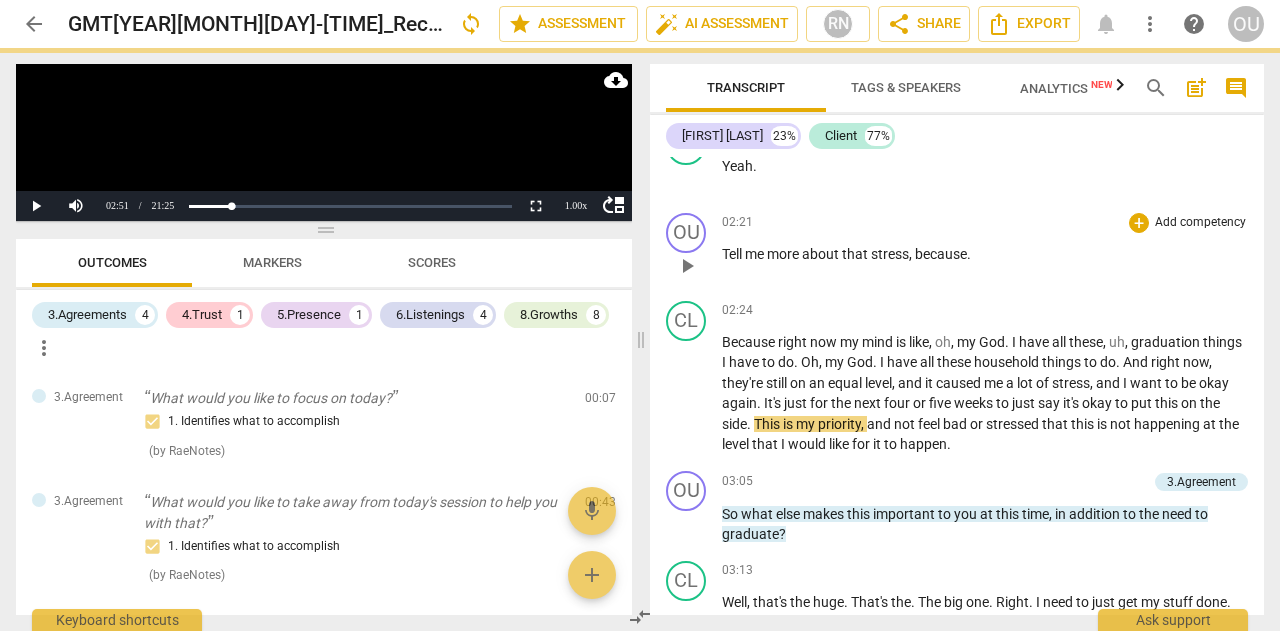 click on "because" at bounding box center [941, 254] 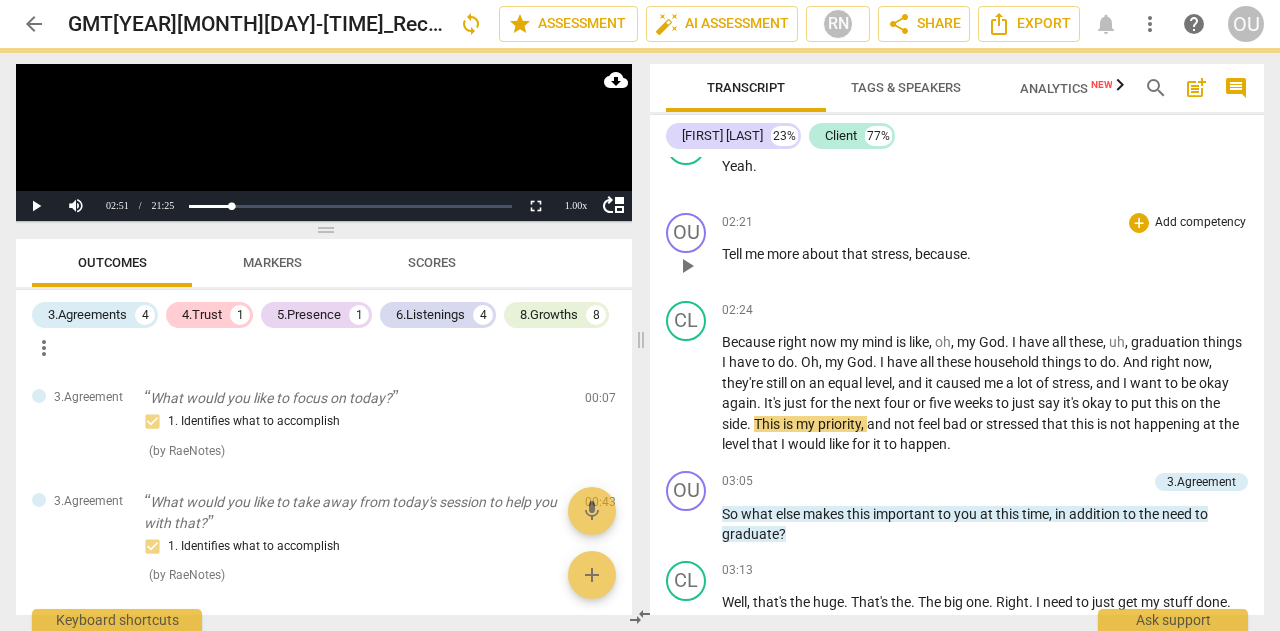 type 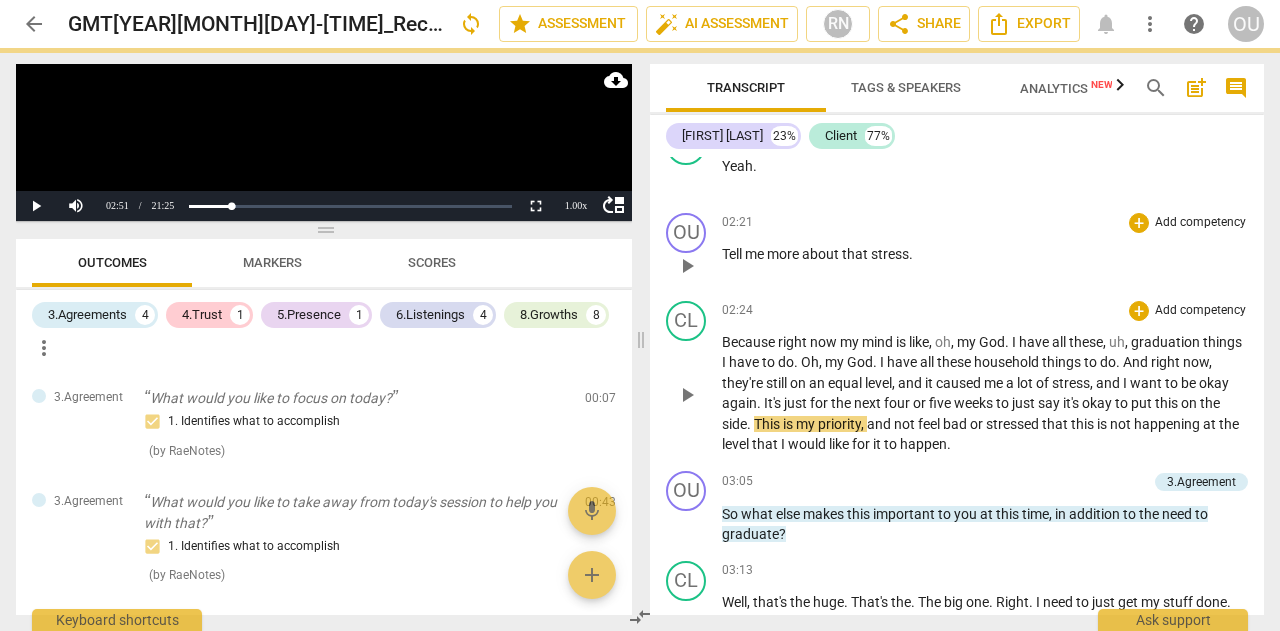 click on "caused" at bounding box center (960, 383) 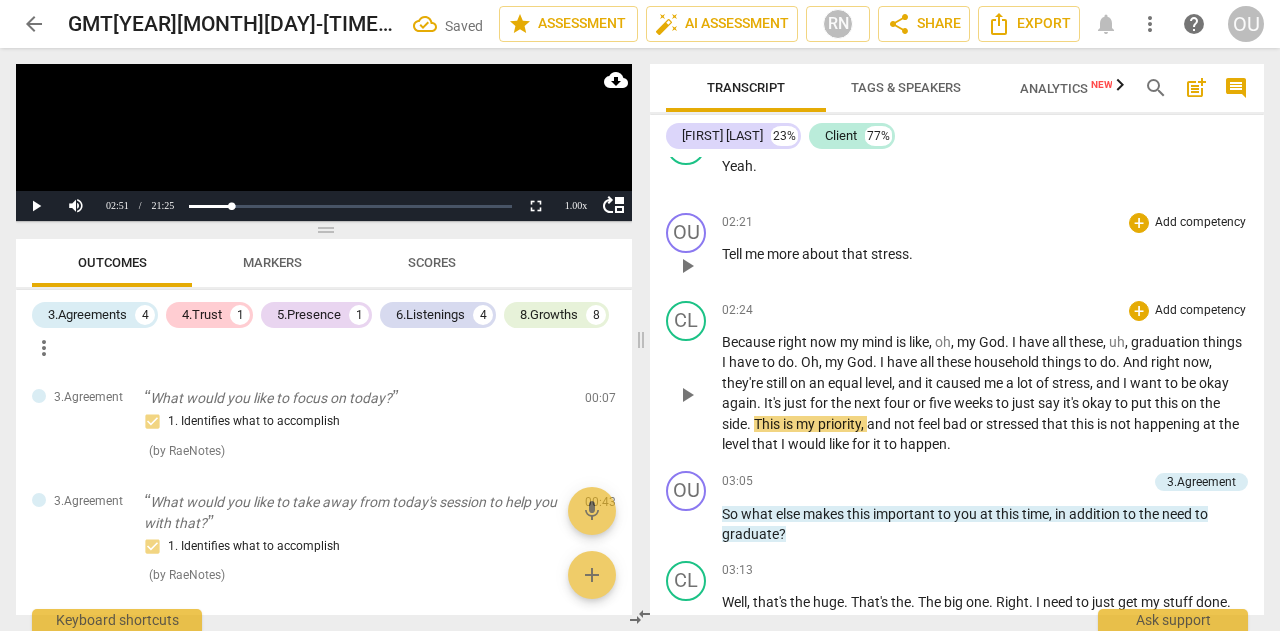 click on "play_arrow" at bounding box center [687, 395] 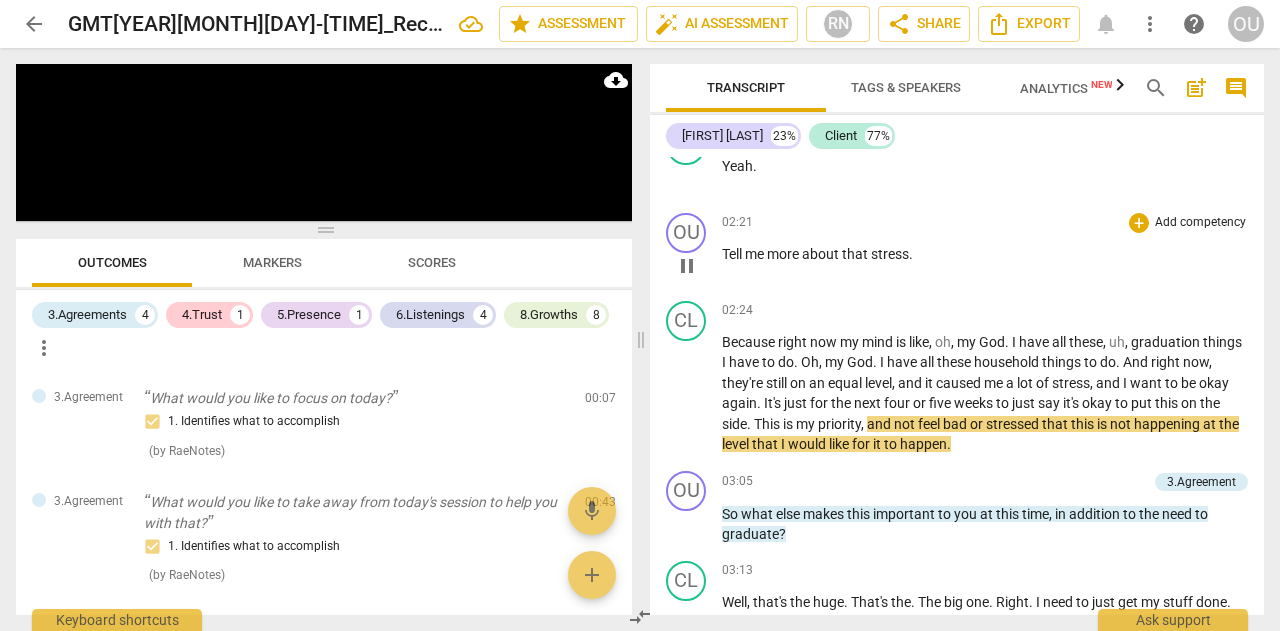 click on "Scores" at bounding box center (432, 262) 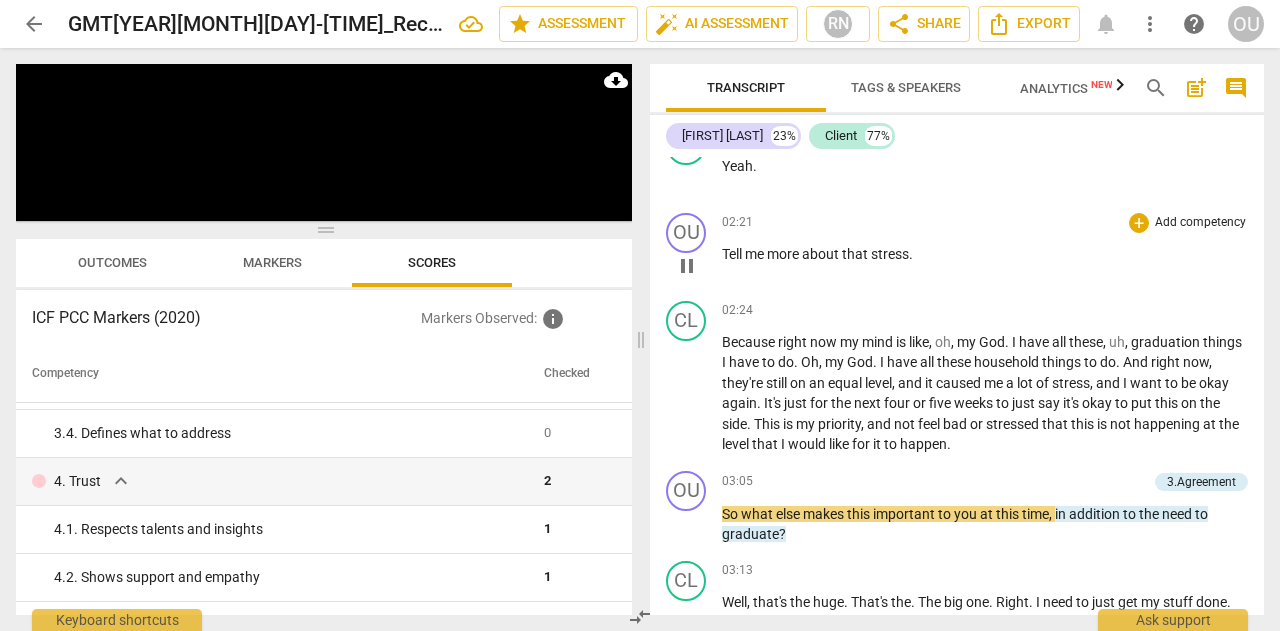 scroll, scrollTop: 378, scrollLeft: 0, axis: vertical 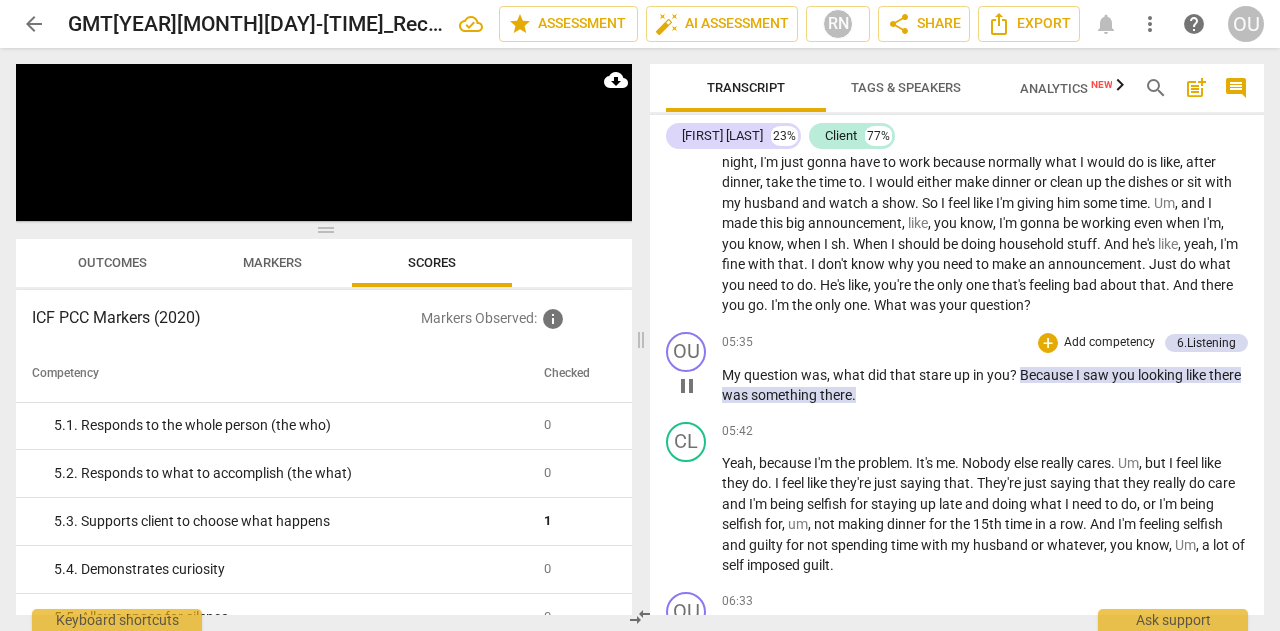 click on "question" at bounding box center (772, 375) 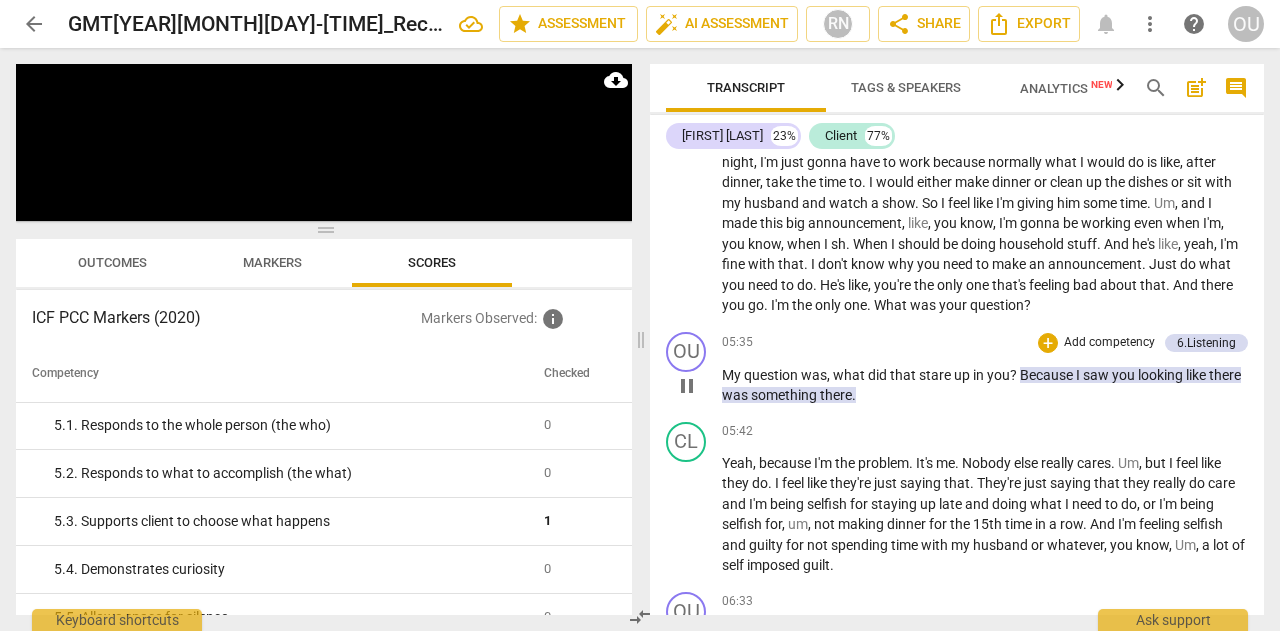 click on "question" at bounding box center (772, 375) 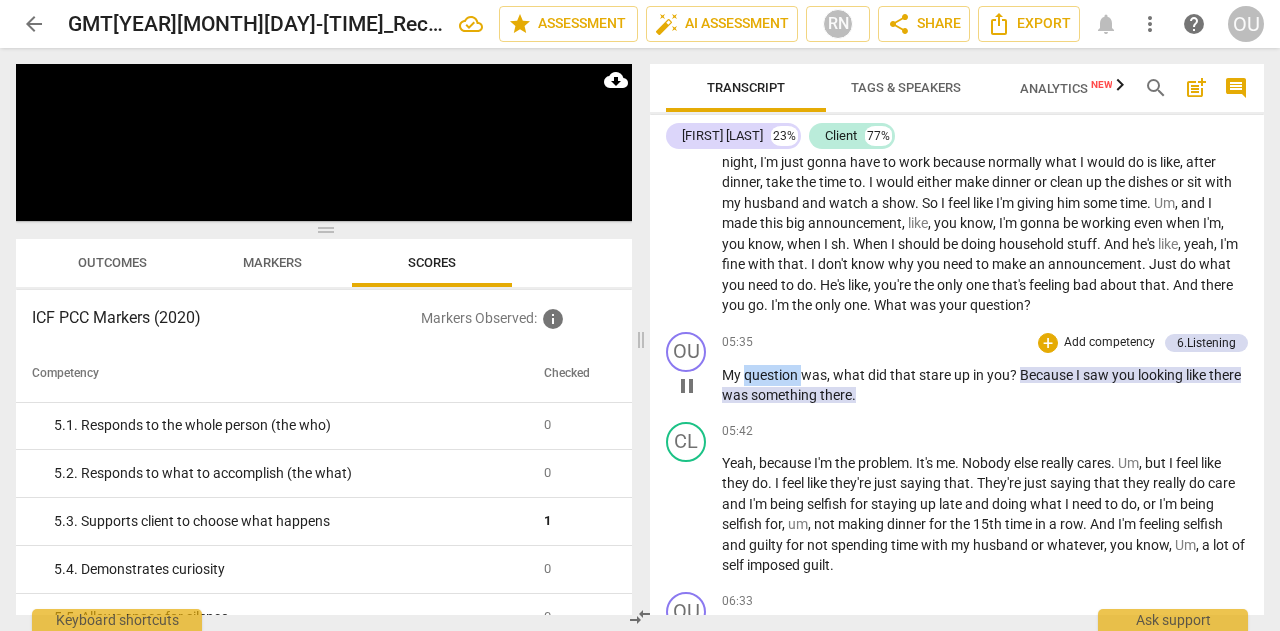 click on "question" at bounding box center [772, 375] 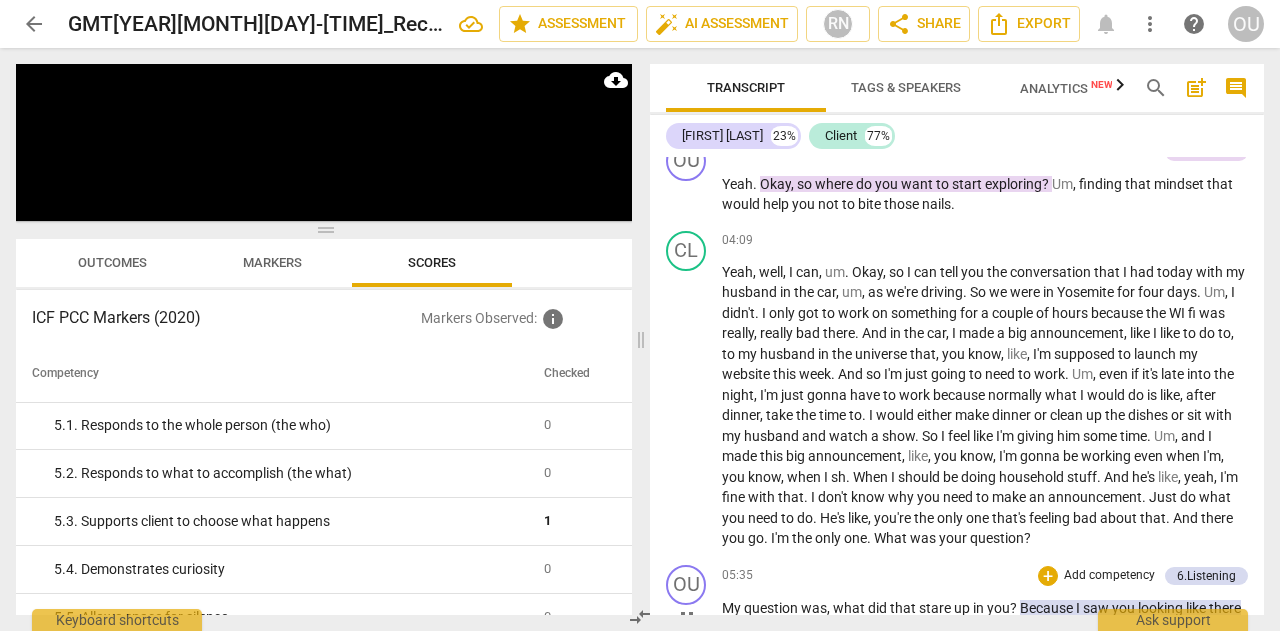 scroll, scrollTop: 1841, scrollLeft: 0, axis: vertical 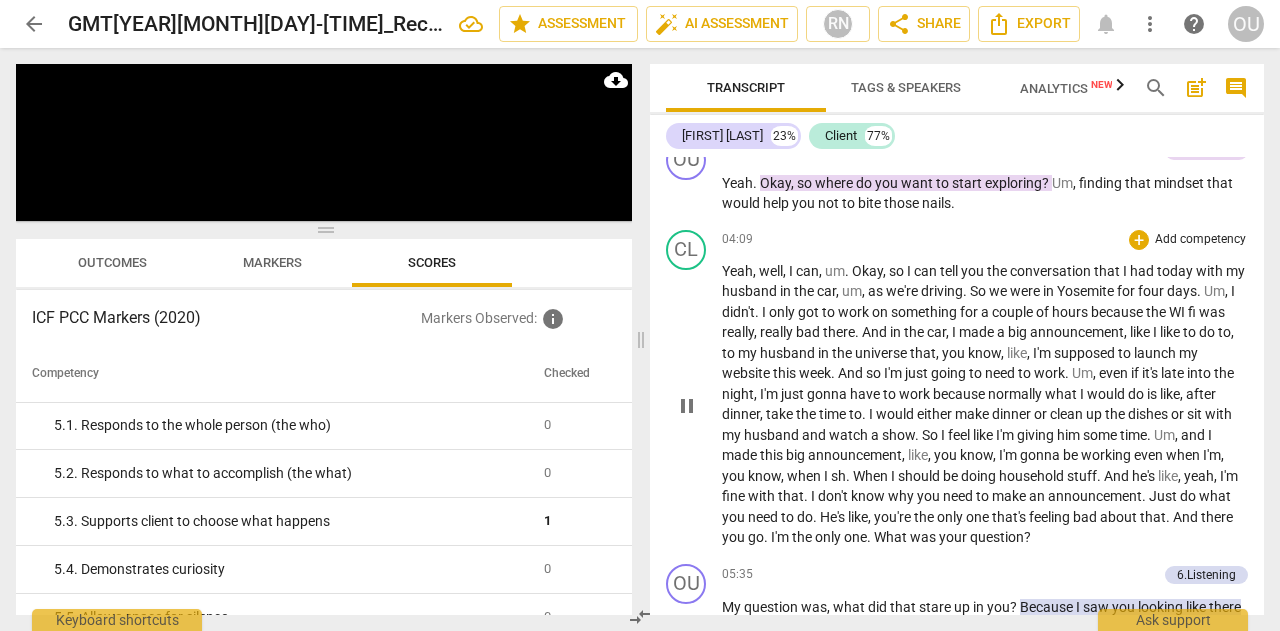 click on "gonna" at bounding box center [828, 394] 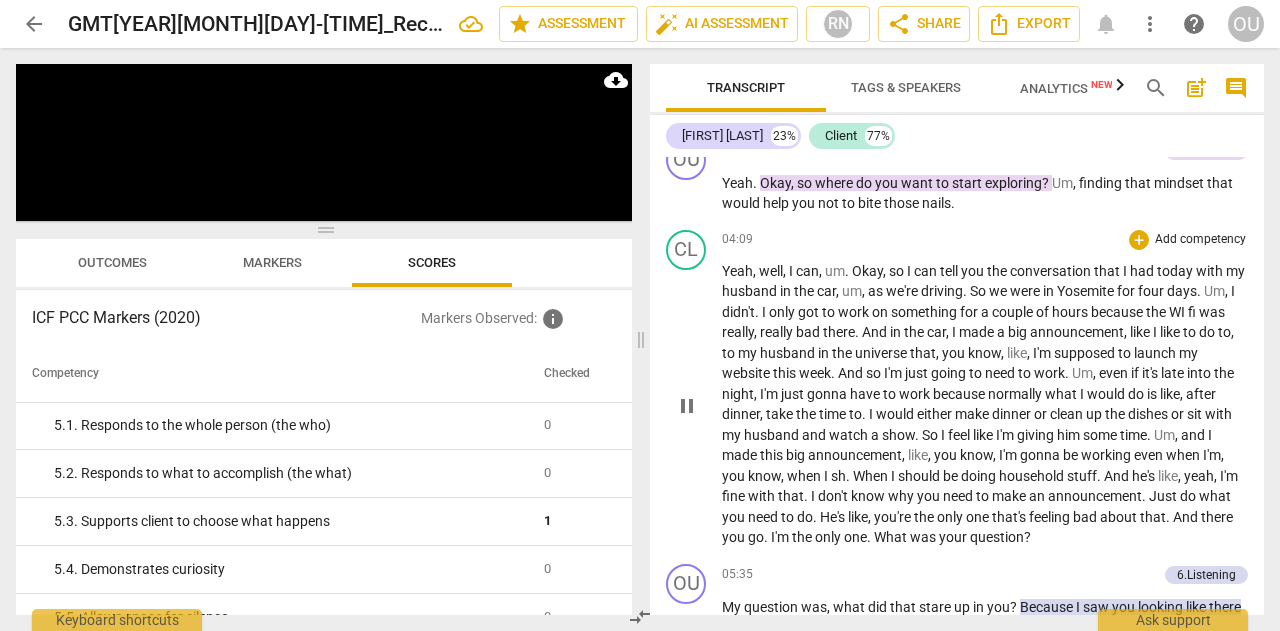 click on "I" at bounding box center [792, 271] 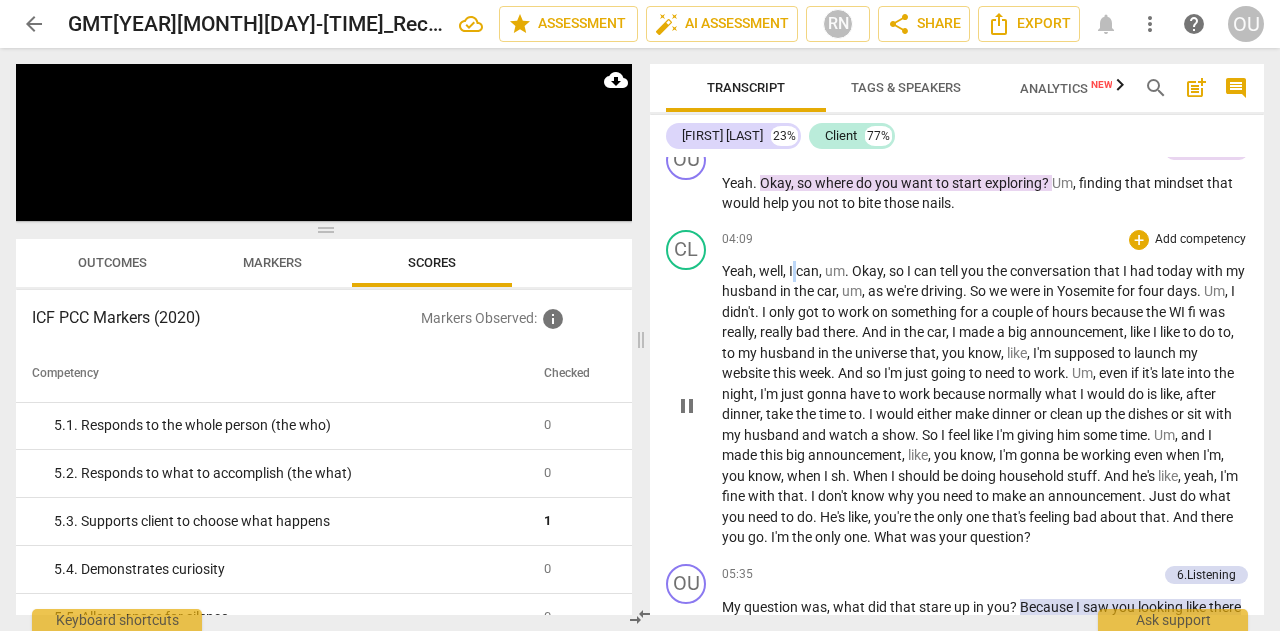 click on "I" at bounding box center (792, 271) 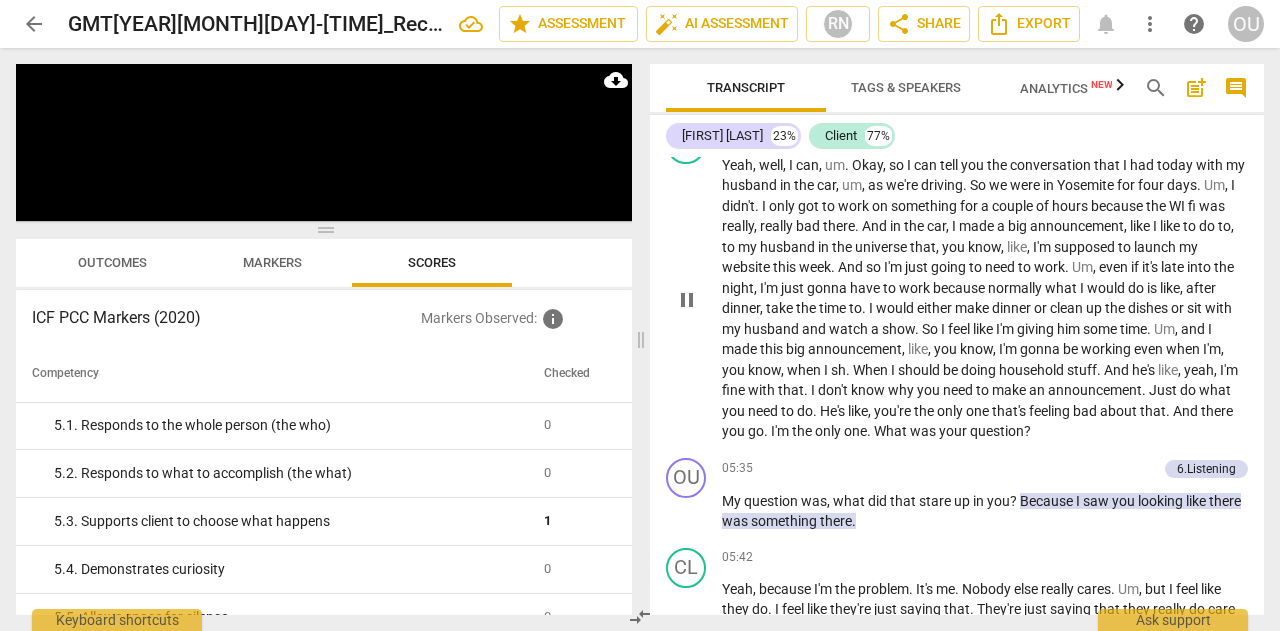 scroll, scrollTop: 1948, scrollLeft: 0, axis: vertical 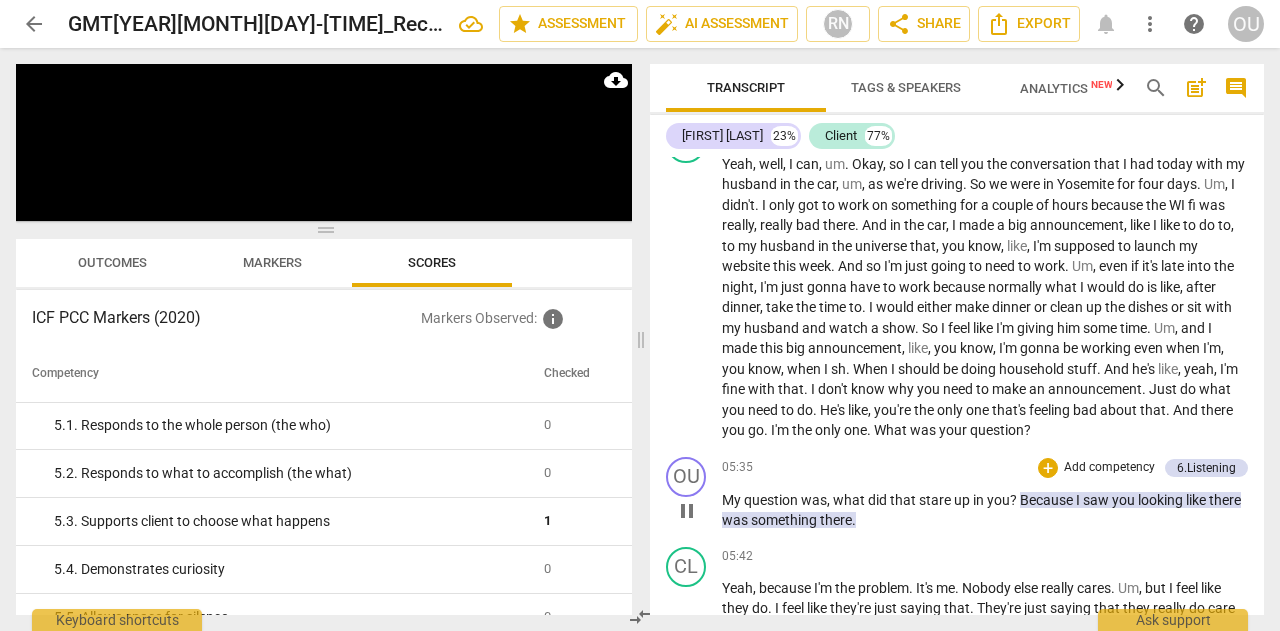 click on "stare" at bounding box center (936, 500) 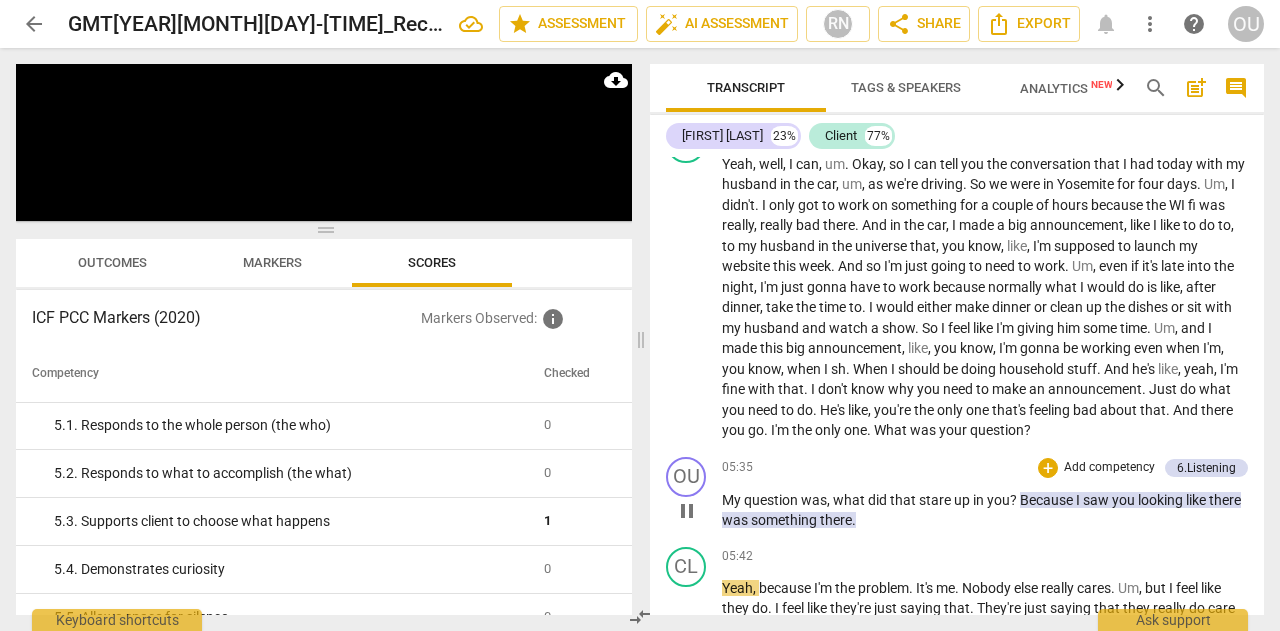 type 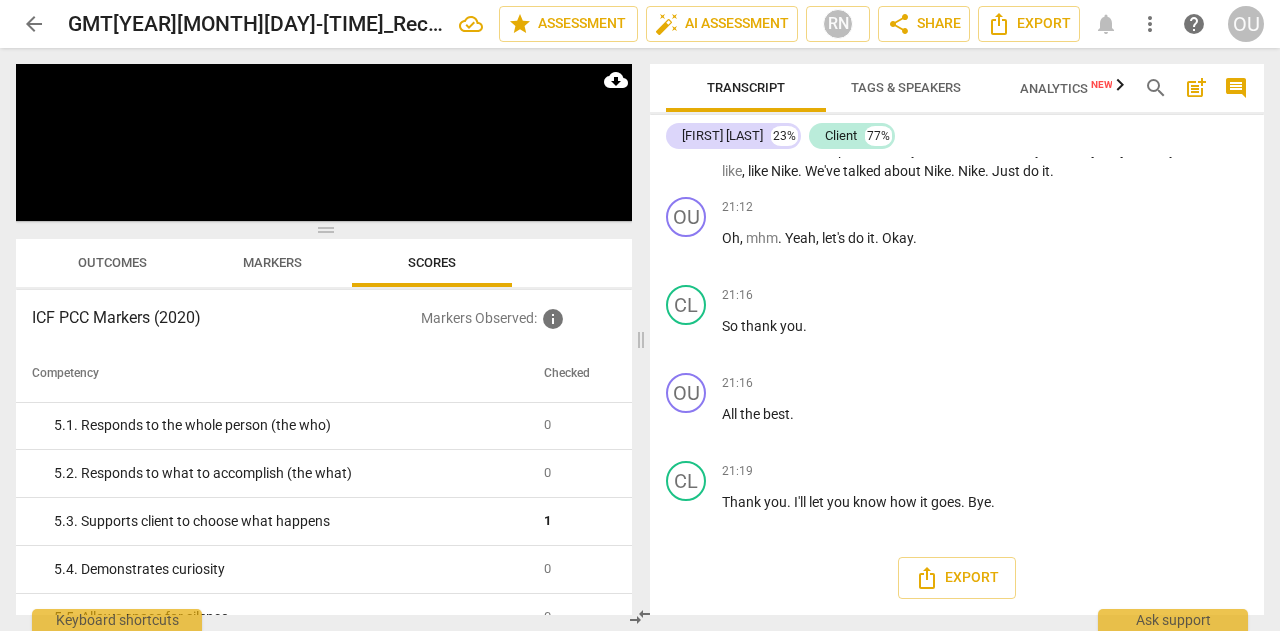 scroll, scrollTop: 6816, scrollLeft: 0, axis: vertical 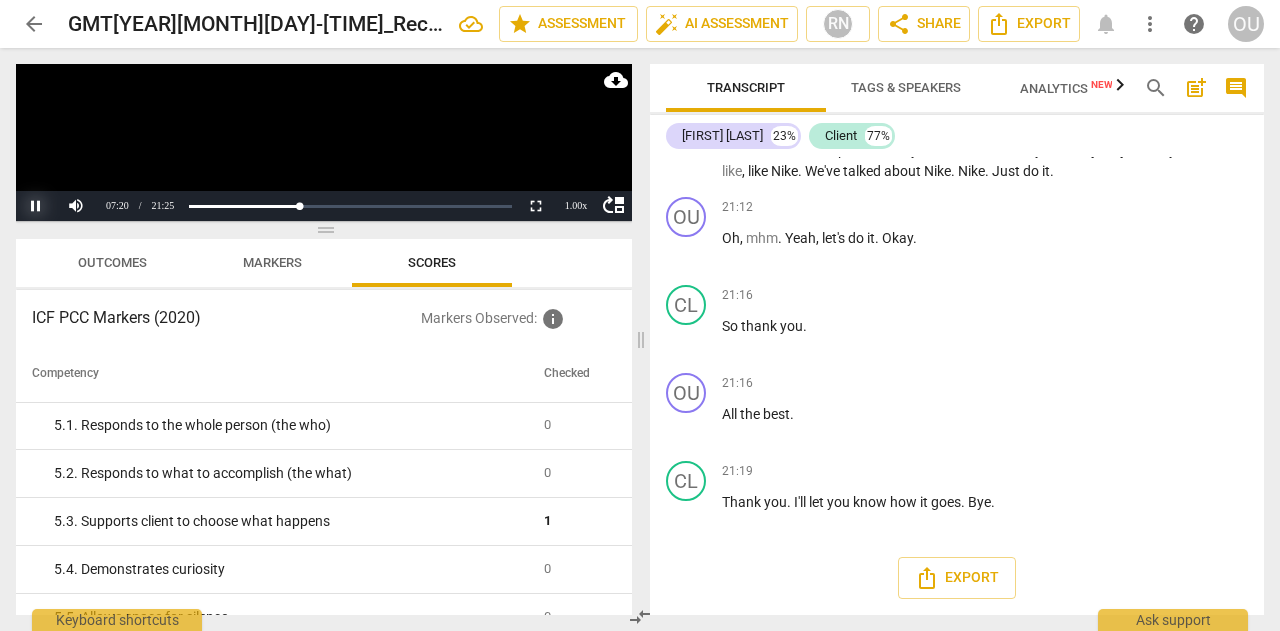 click on "Pause" at bounding box center [36, 206] 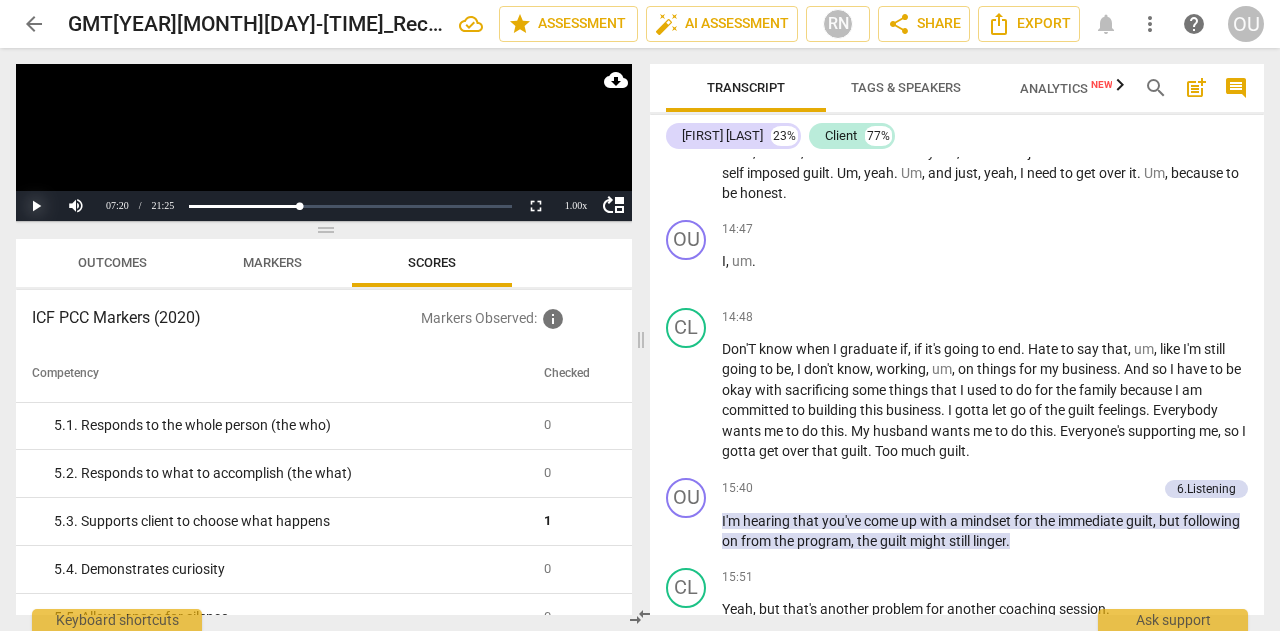scroll, scrollTop: 4817, scrollLeft: 0, axis: vertical 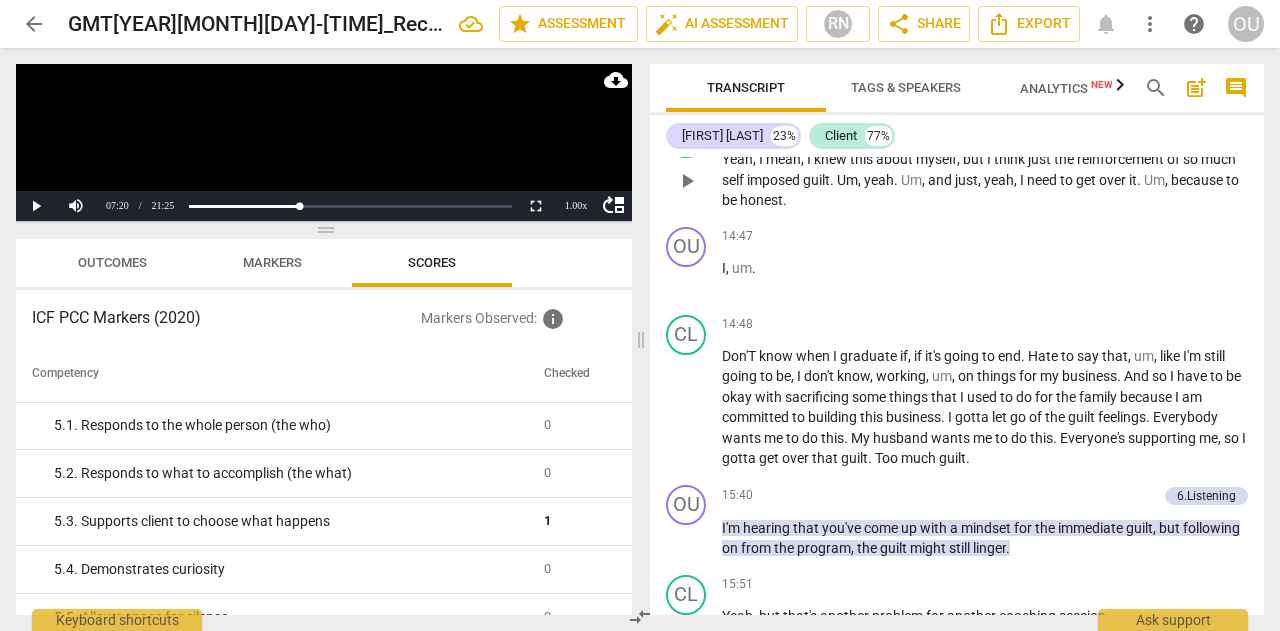 click on "Yeah ,   I   mean ,   I   knew   this   about   myself ,   but   I   think   just   the   reinforcement   of   so   much   self   imposed   guilt .   Um ,   yeah .   Um ,   and   just ,   yeah ,   I   need   to   get   over   it .   Um ,   because   to   be   honest ." at bounding box center (985, 180) 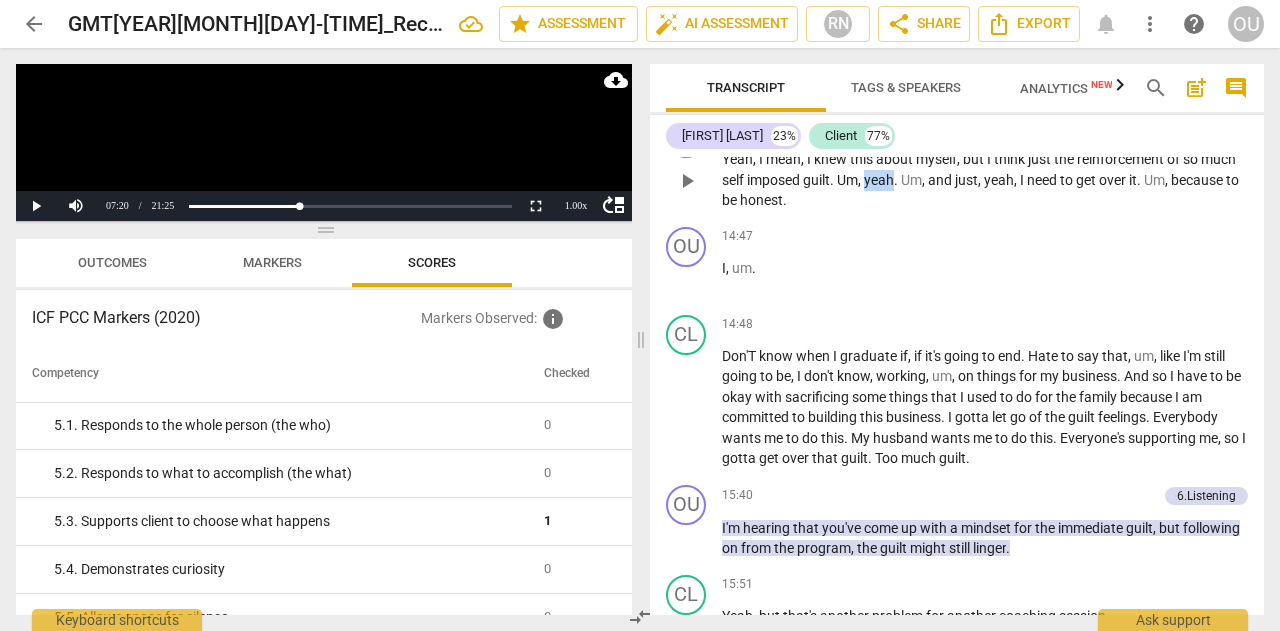 click on "Yeah ,   I   mean ,   I   knew   this   about   myself ,   but   I   think   just   the   reinforcement   of   so   much   self   imposed   guilt .   Um ,   yeah .   Um ,   and   just ,   yeah ,   I   need   to   get   over   it .   Um ,   because   to   be   honest ." at bounding box center (985, 180) 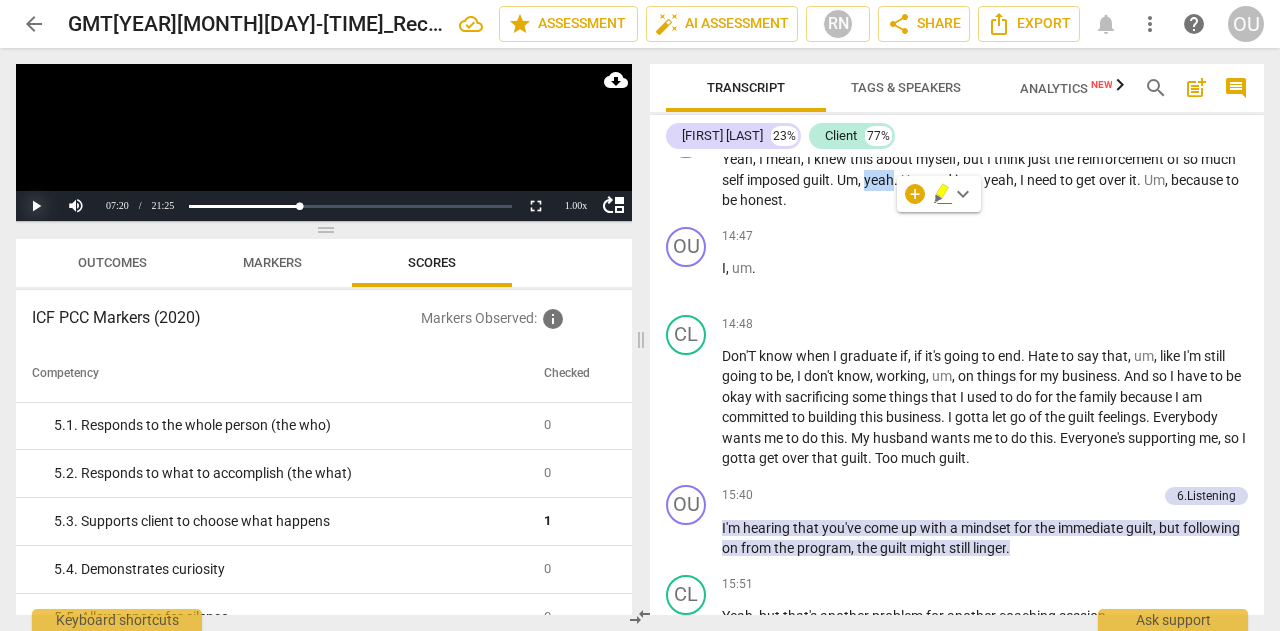 click on "Play" at bounding box center (36, 206) 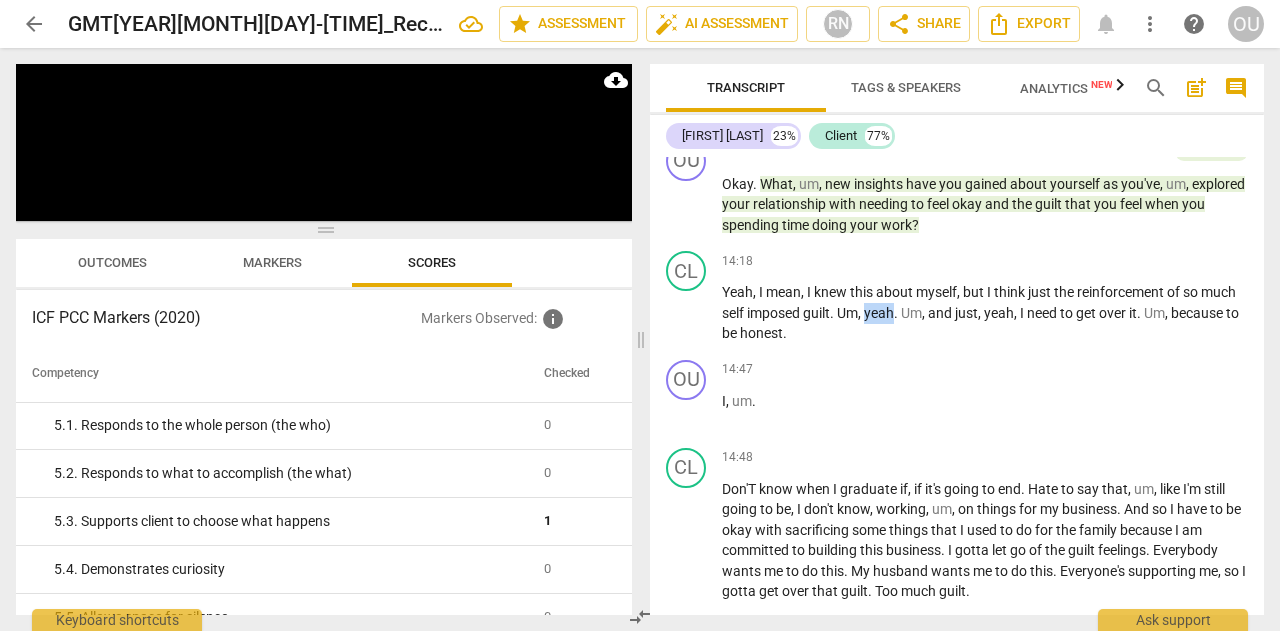 scroll, scrollTop: 4685, scrollLeft: 0, axis: vertical 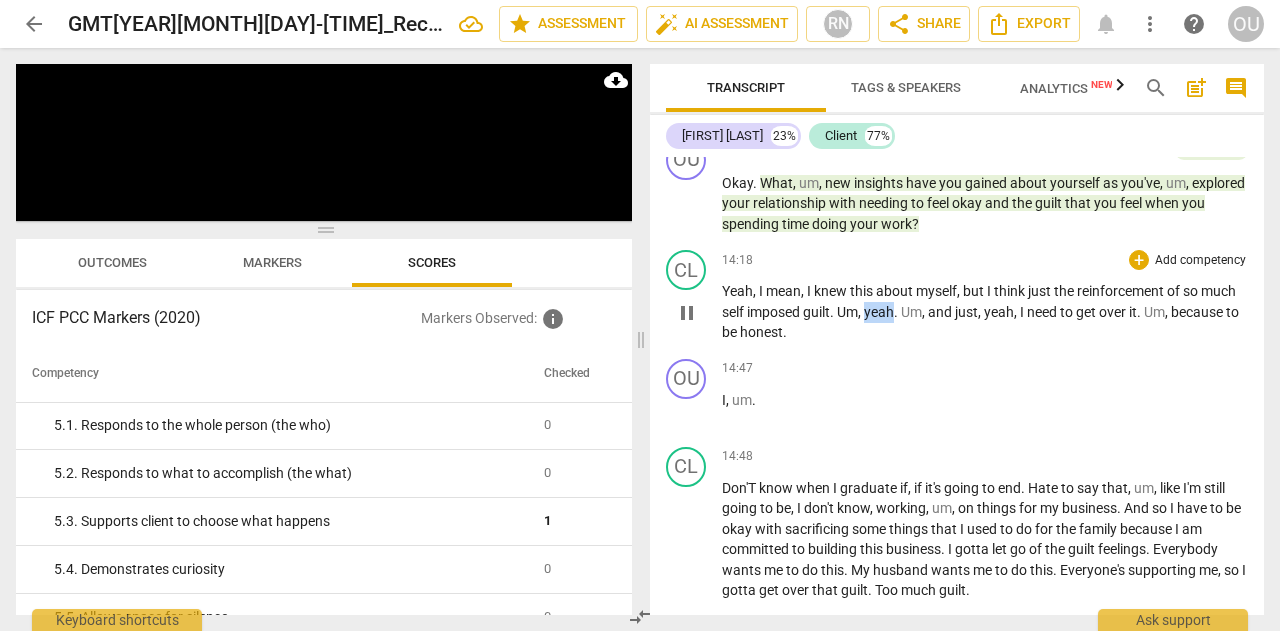 click on "yeah" at bounding box center [879, 312] 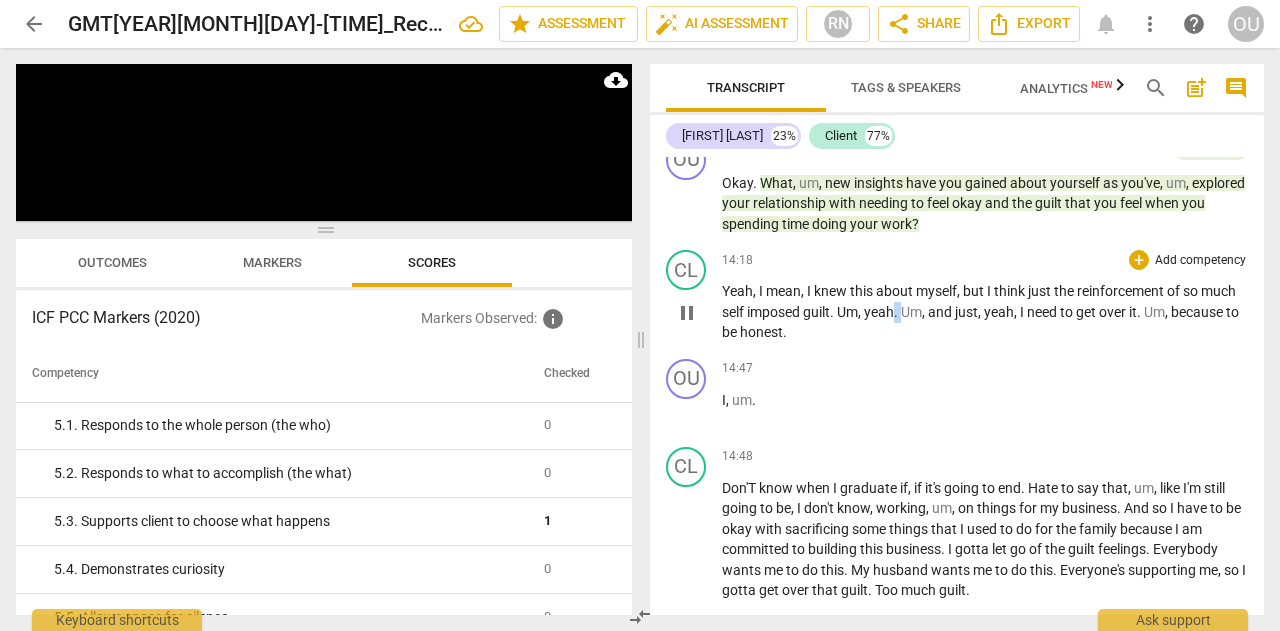 click on "yeah" at bounding box center (879, 312) 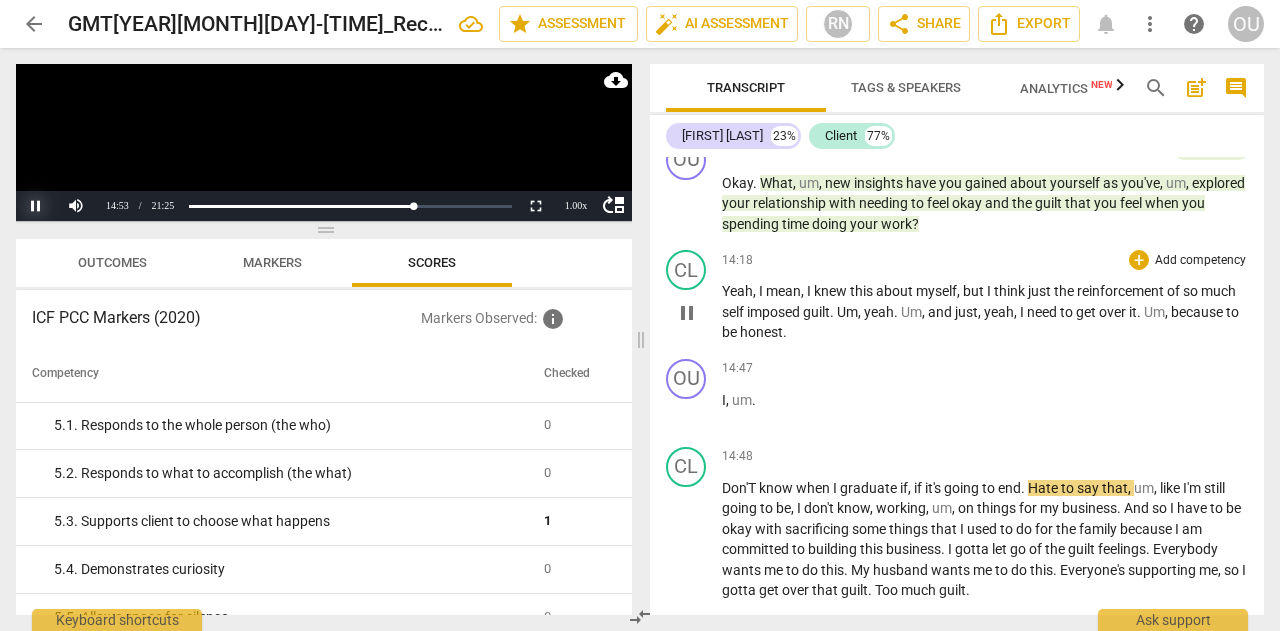 click on "Pause" at bounding box center (36, 206) 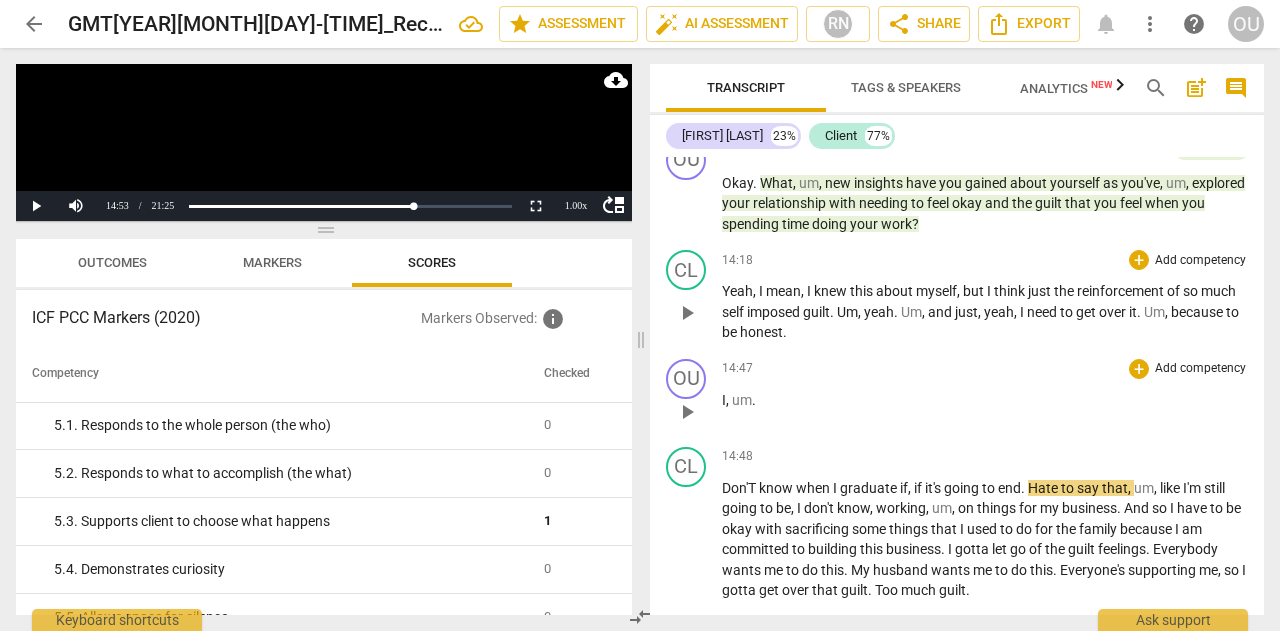 click on "," at bounding box center (729, 400) 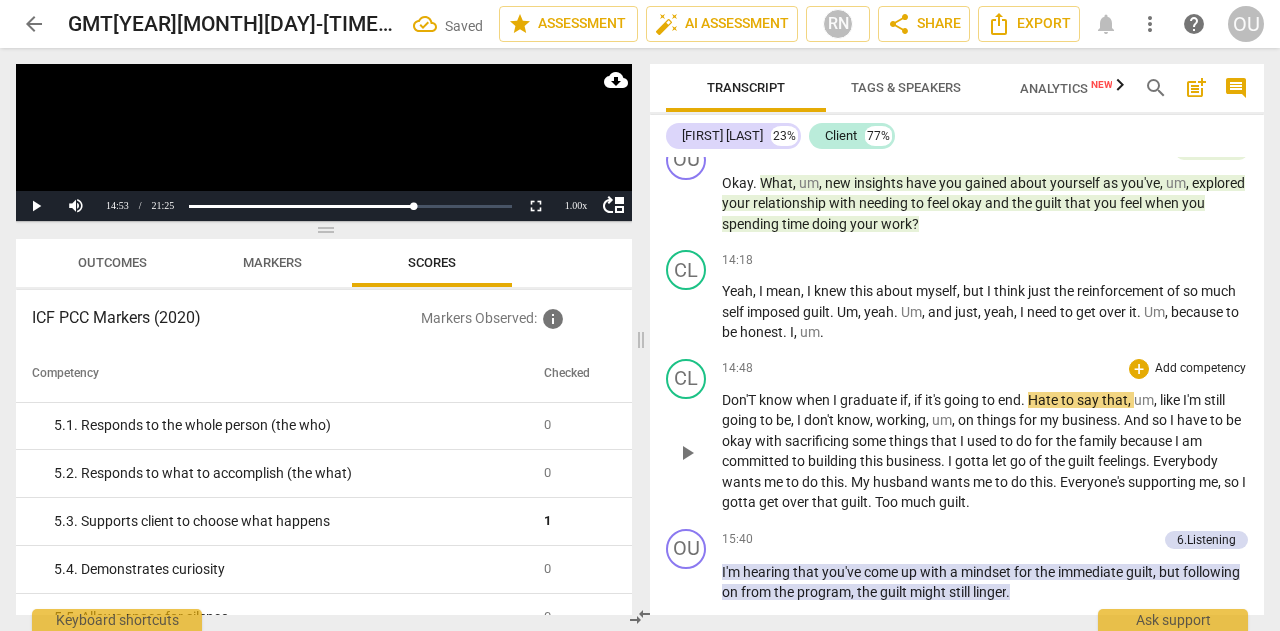 click on "Don'T" at bounding box center [740, 400] 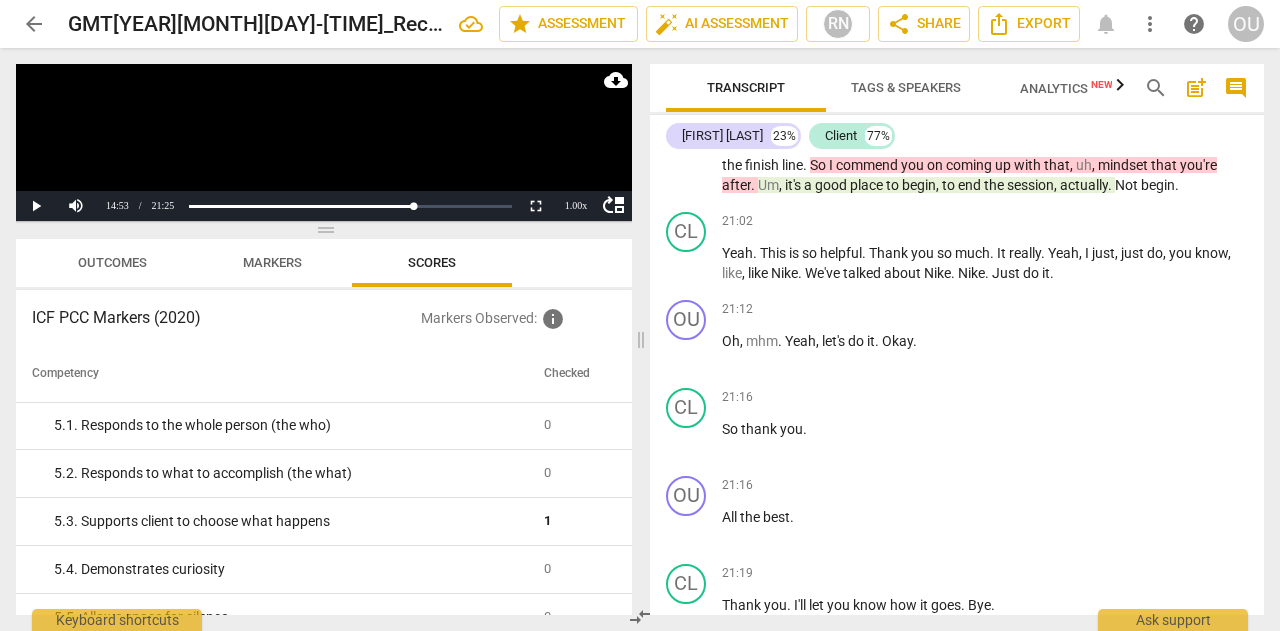 scroll, scrollTop: 6479, scrollLeft: 0, axis: vertical 